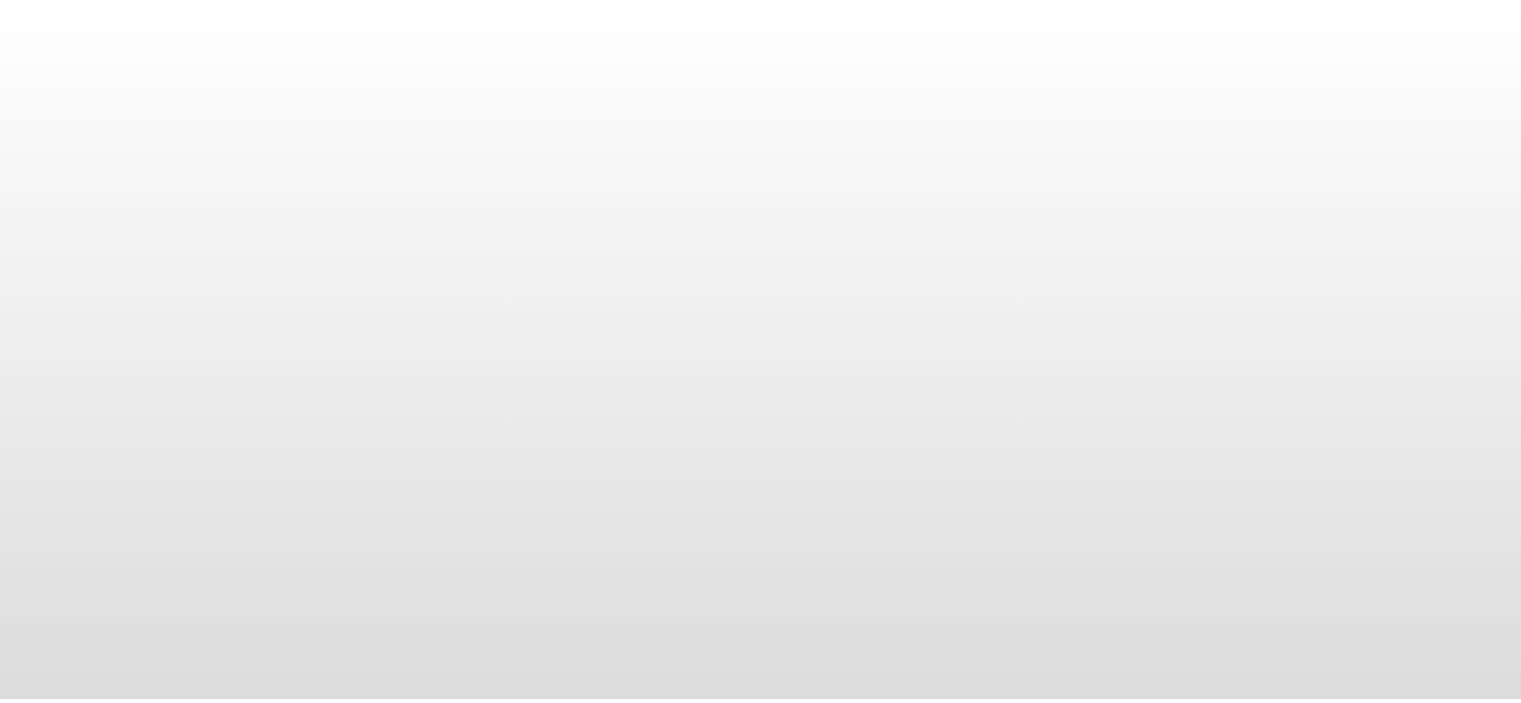 scroll, scrollTop: 0, scrollLeft: 0, axis: both 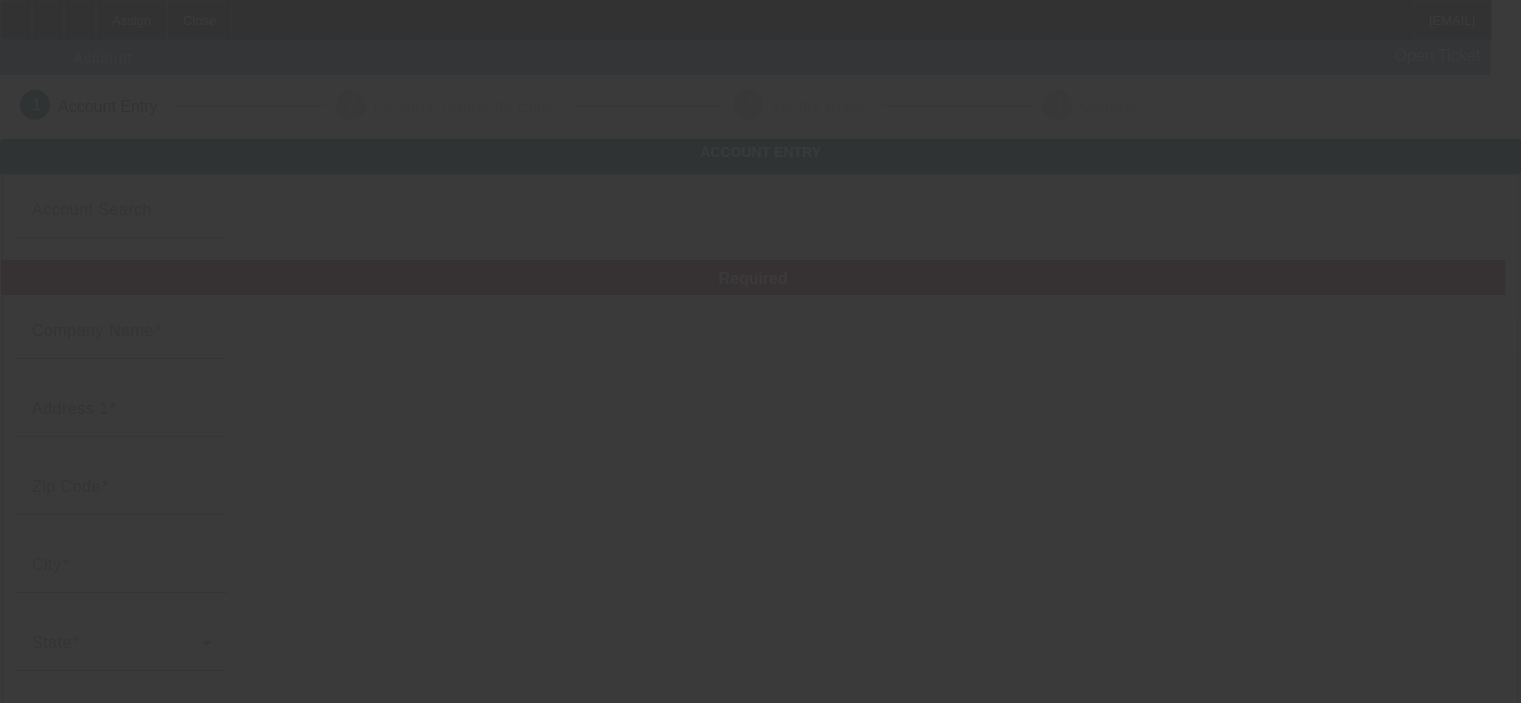 type on "[DATE]" 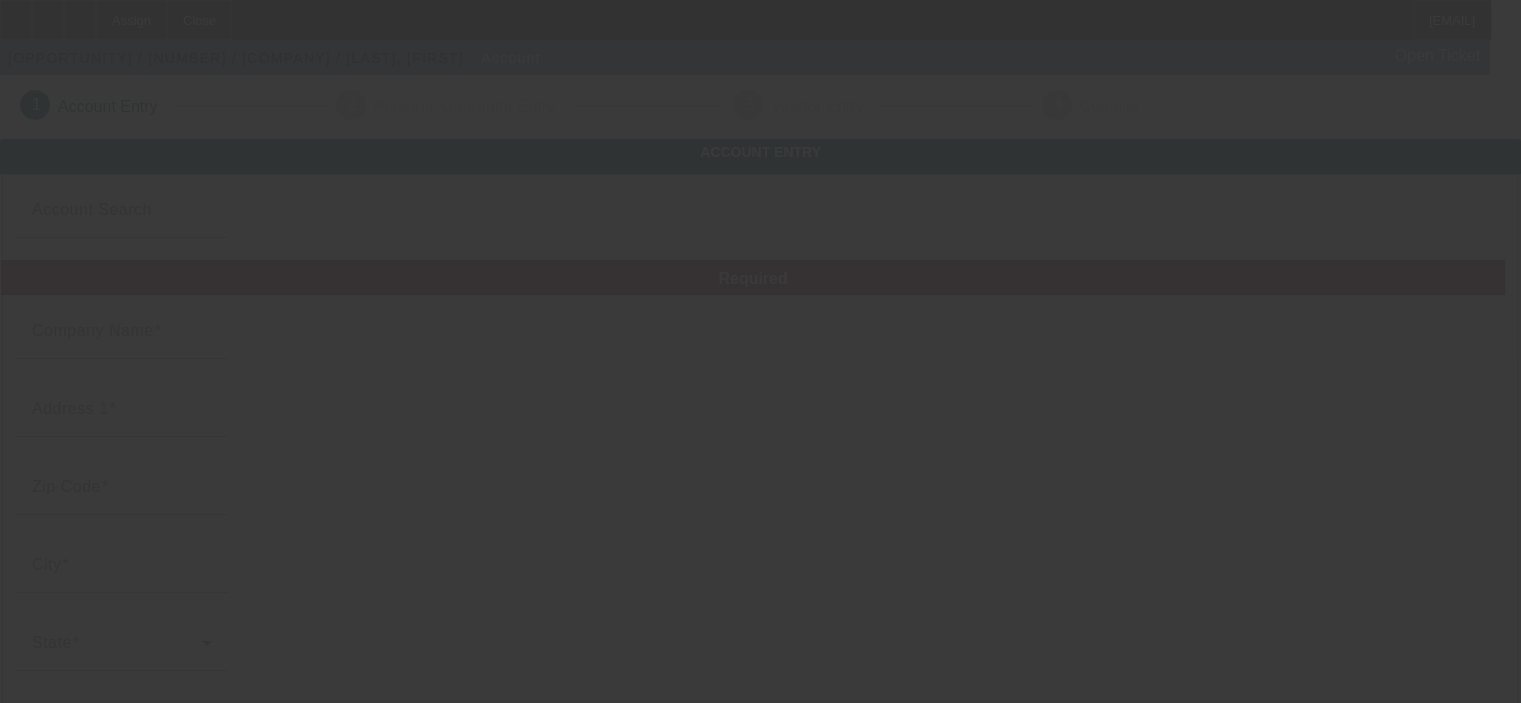 type on "RI Leasing, LLC" 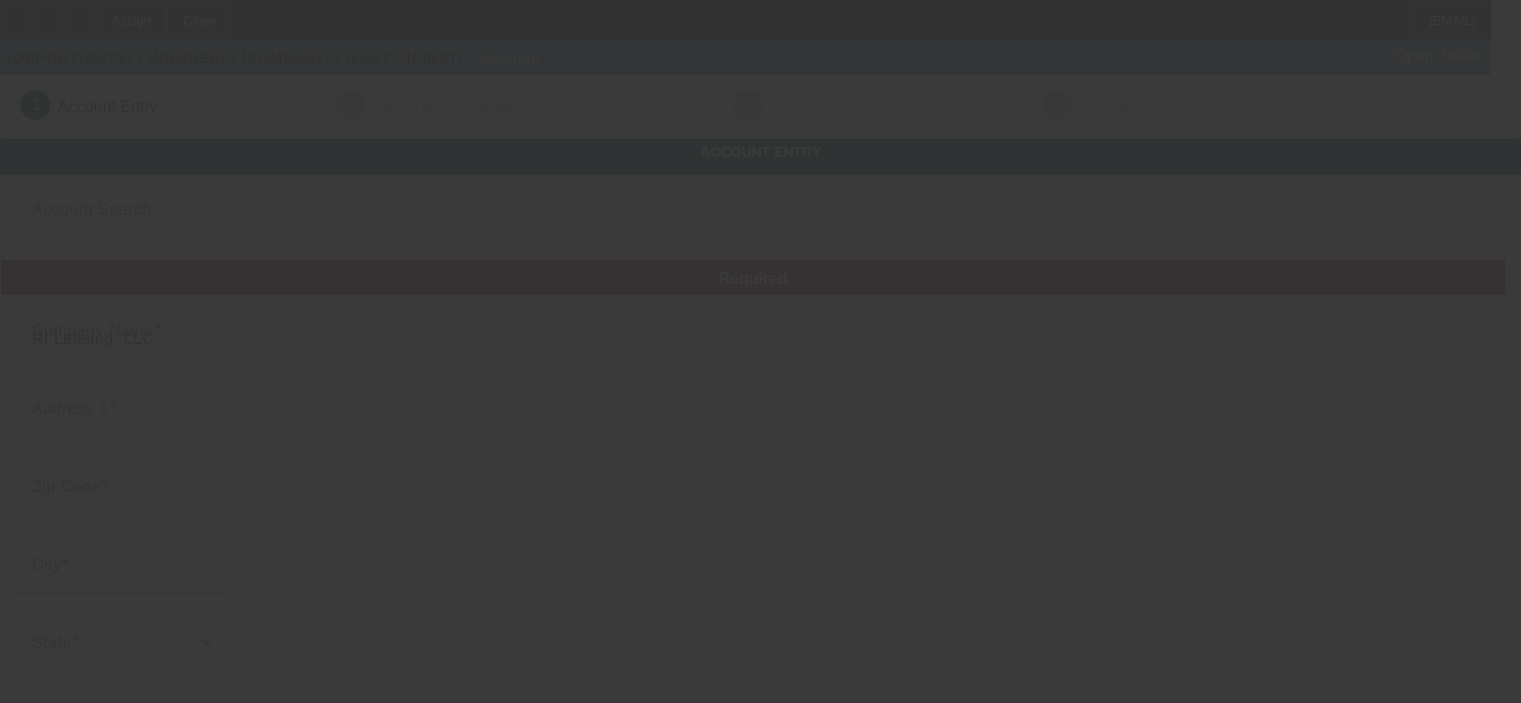 type on "[NUMBER] [STREET]" 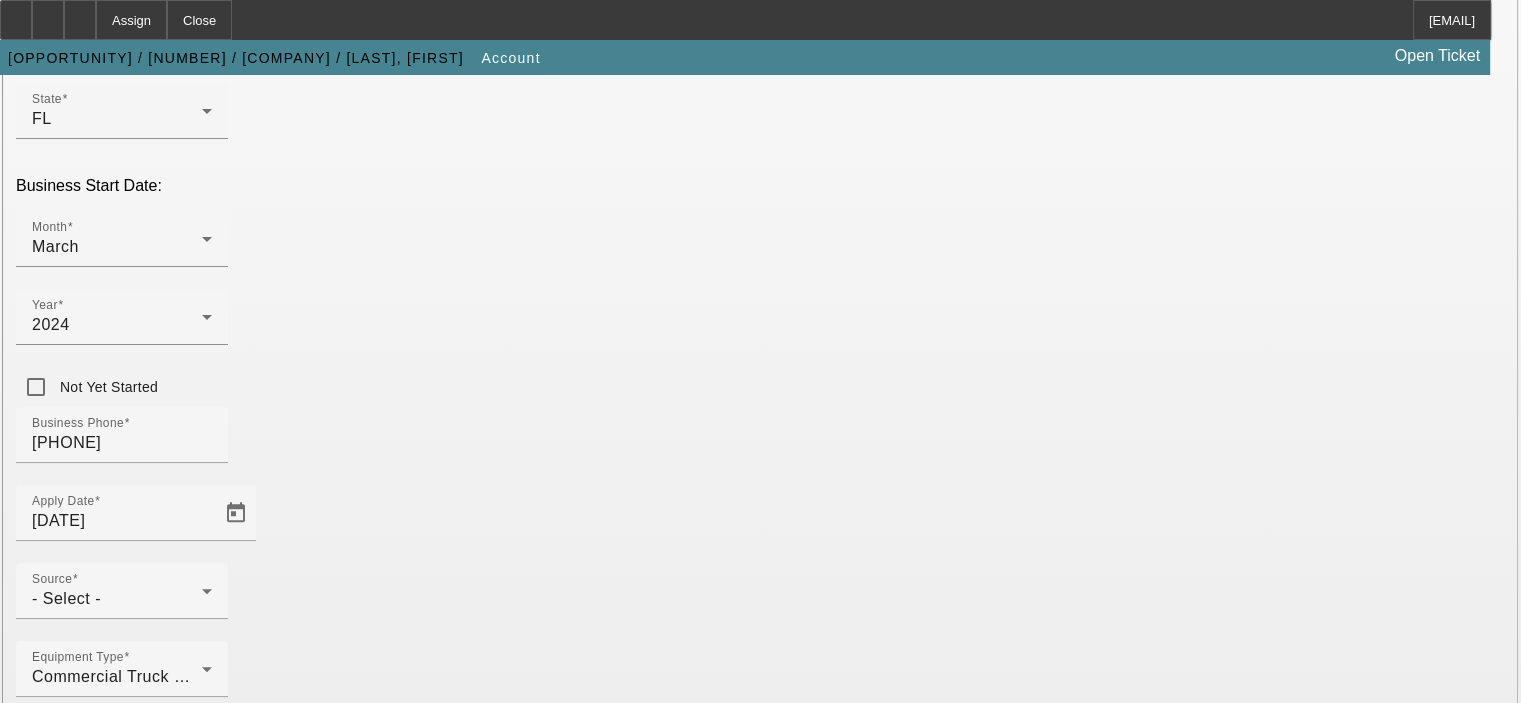 scroll, scrollTop: 570, scrollLeft: 0, axis: vertical 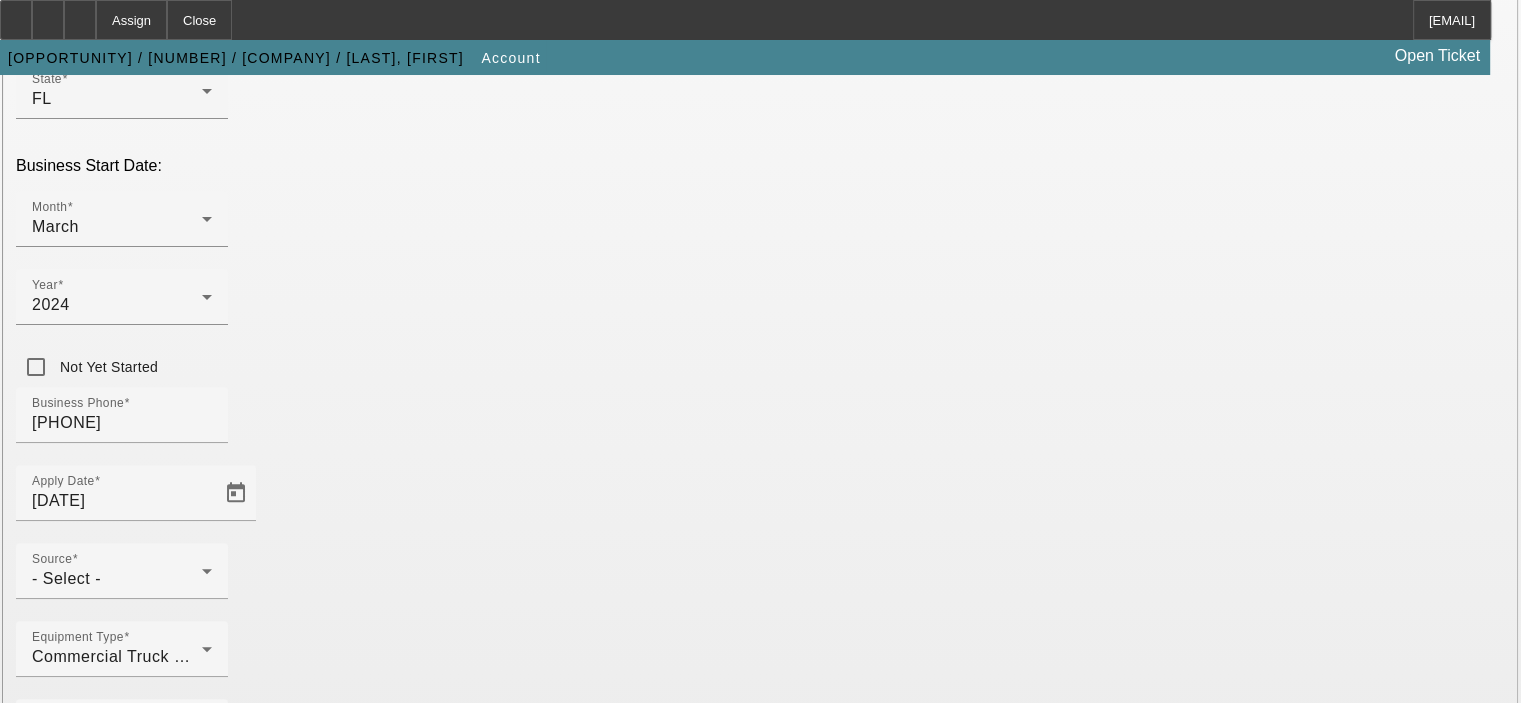 click on "Submit" at bounding box center (28, 1976) 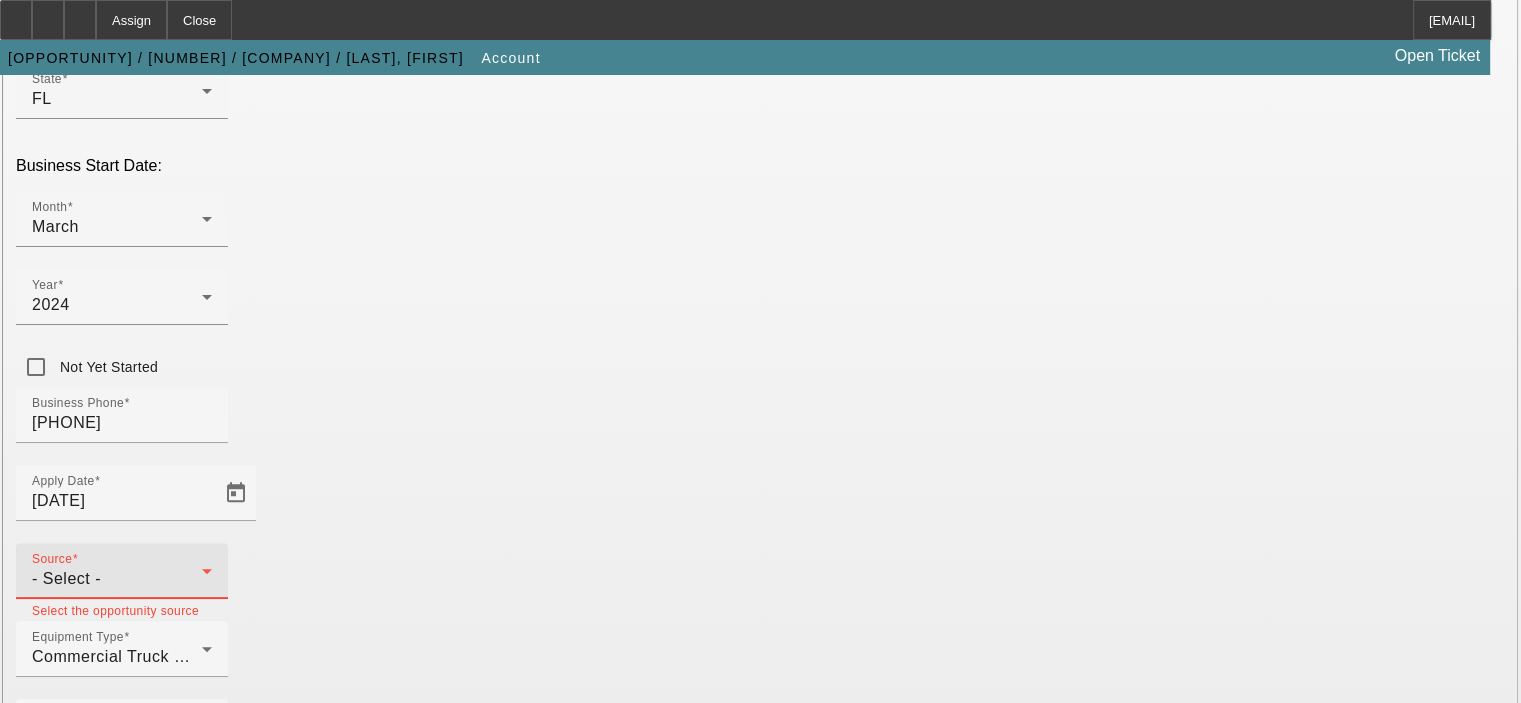 click on "- Select -" at bounding box center (117, 579) 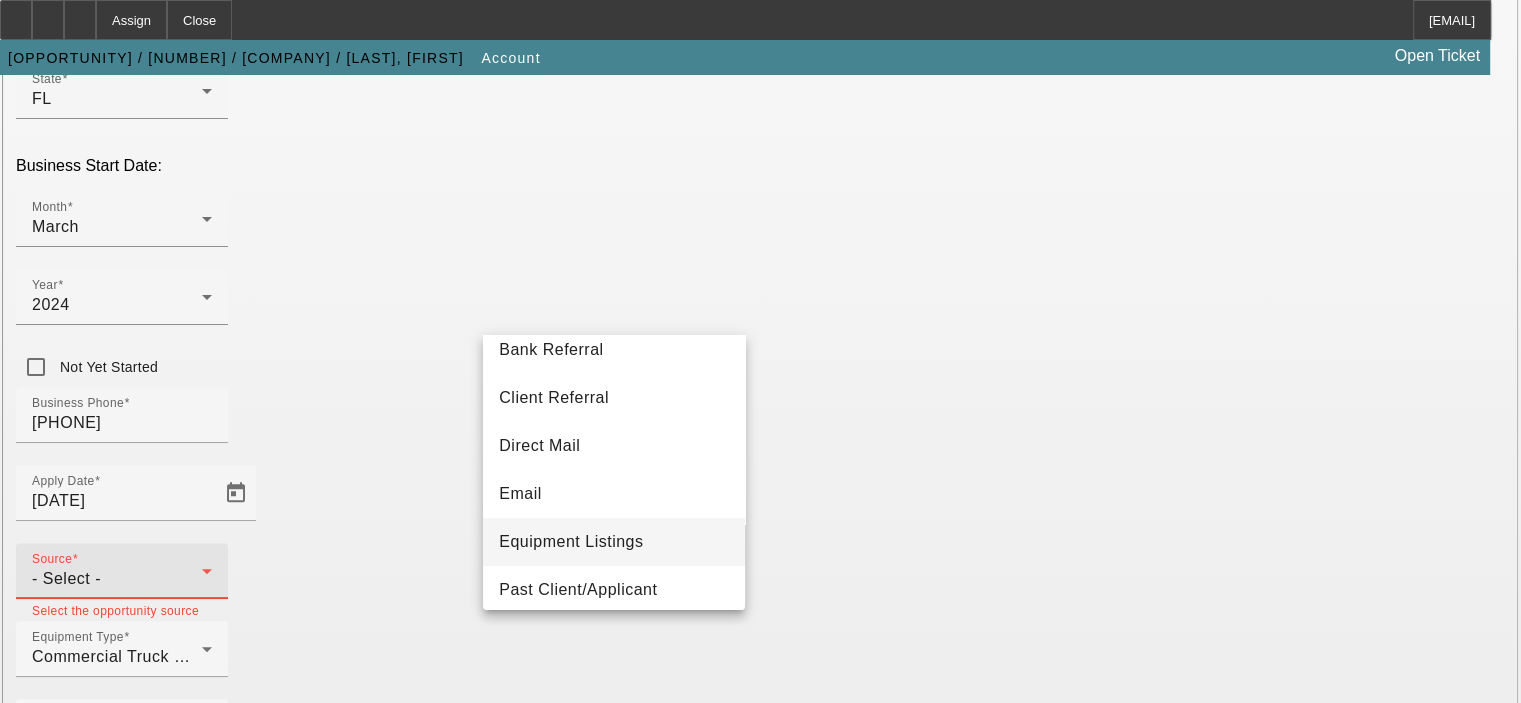 scroll, scrollTop: 200, scrollLeft: 0, axis: vertical 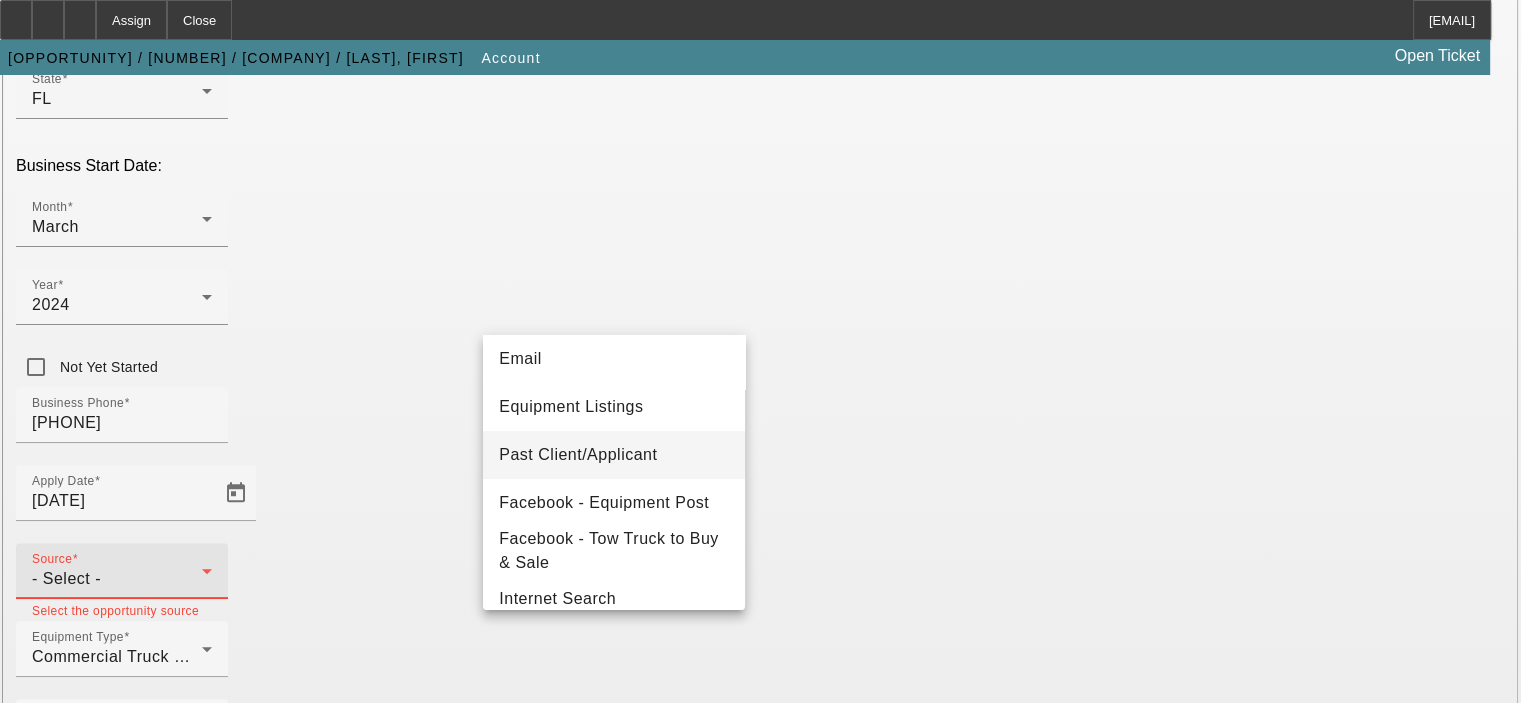 click on "Past Client/Applicant" at bounding box center (578, 455) 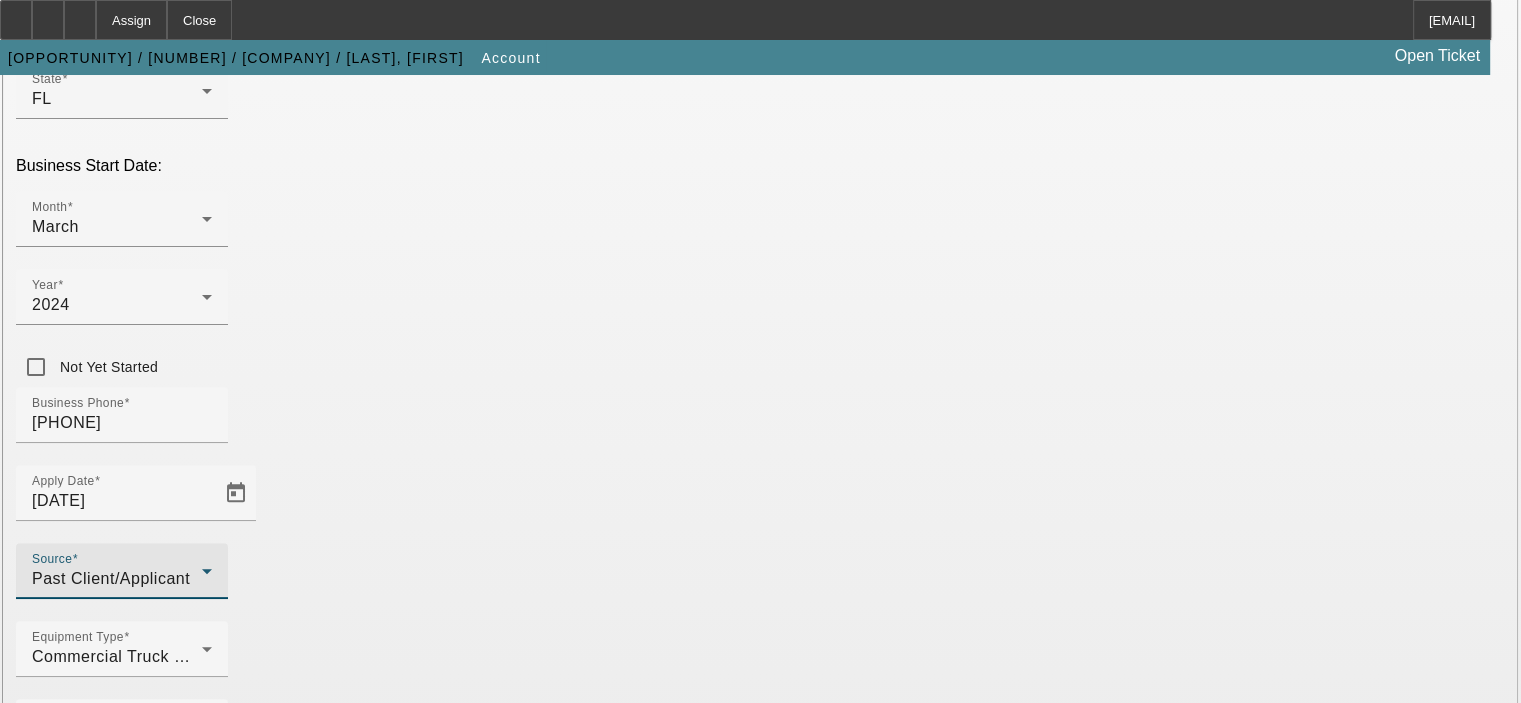 click on "Required
Company Name
[COMPANY]
Address 1
[NUMBER] [STREET]
Zip Code
[POSTAL_CODE]
City
[CITY]
State
[STATE]
Business Start Date:
Month [MONTH] Year" 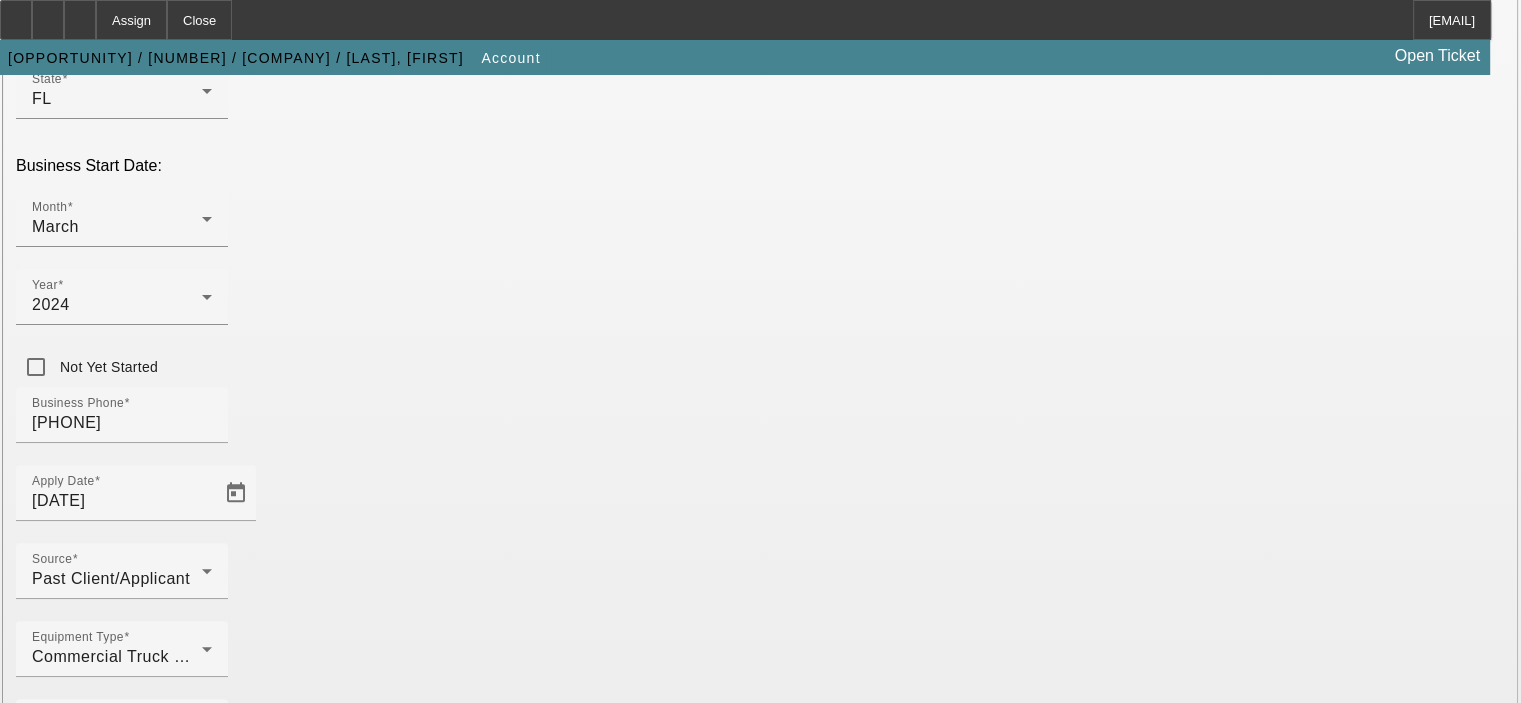 click on "Submit" at bounding box center [28, 1976] 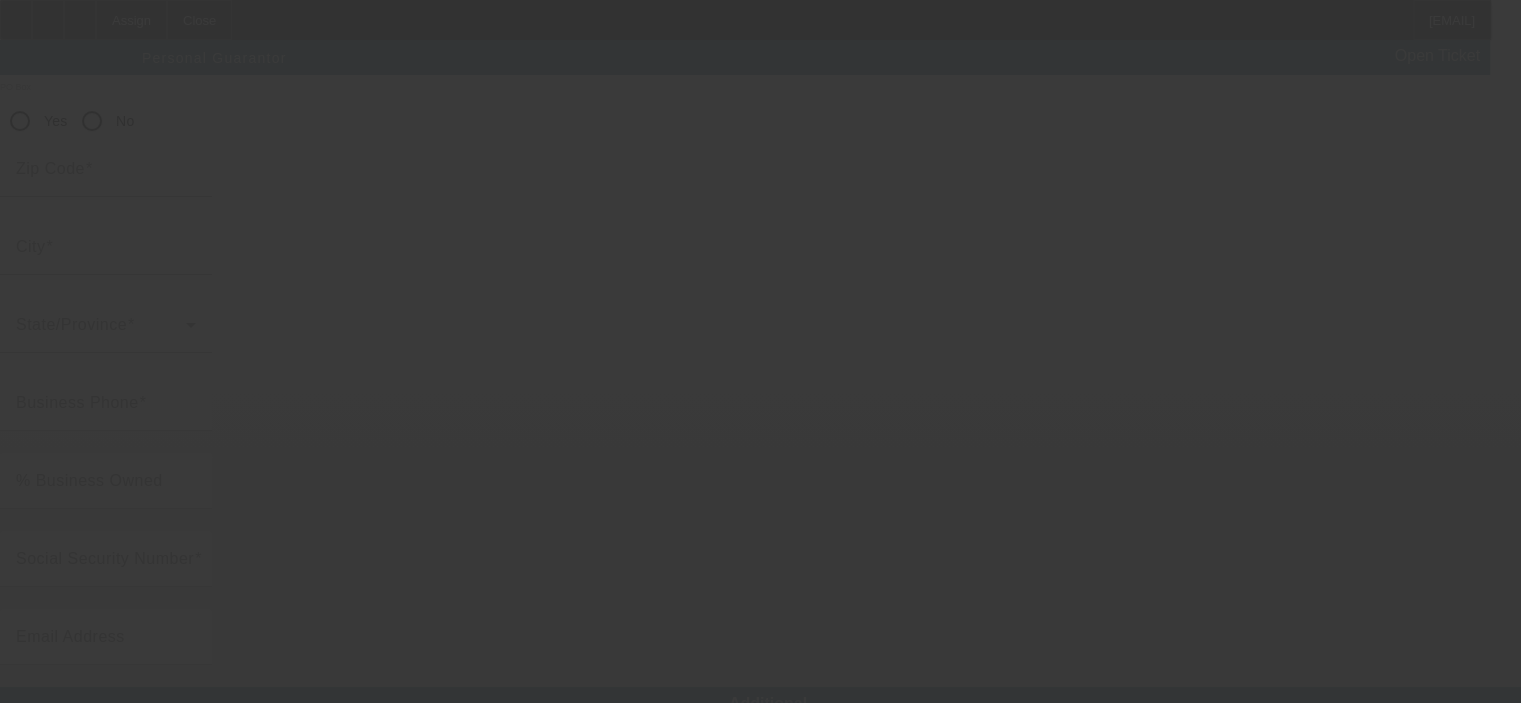 scroll, scrollTop: 0, scrollLeft: 0, axis: both 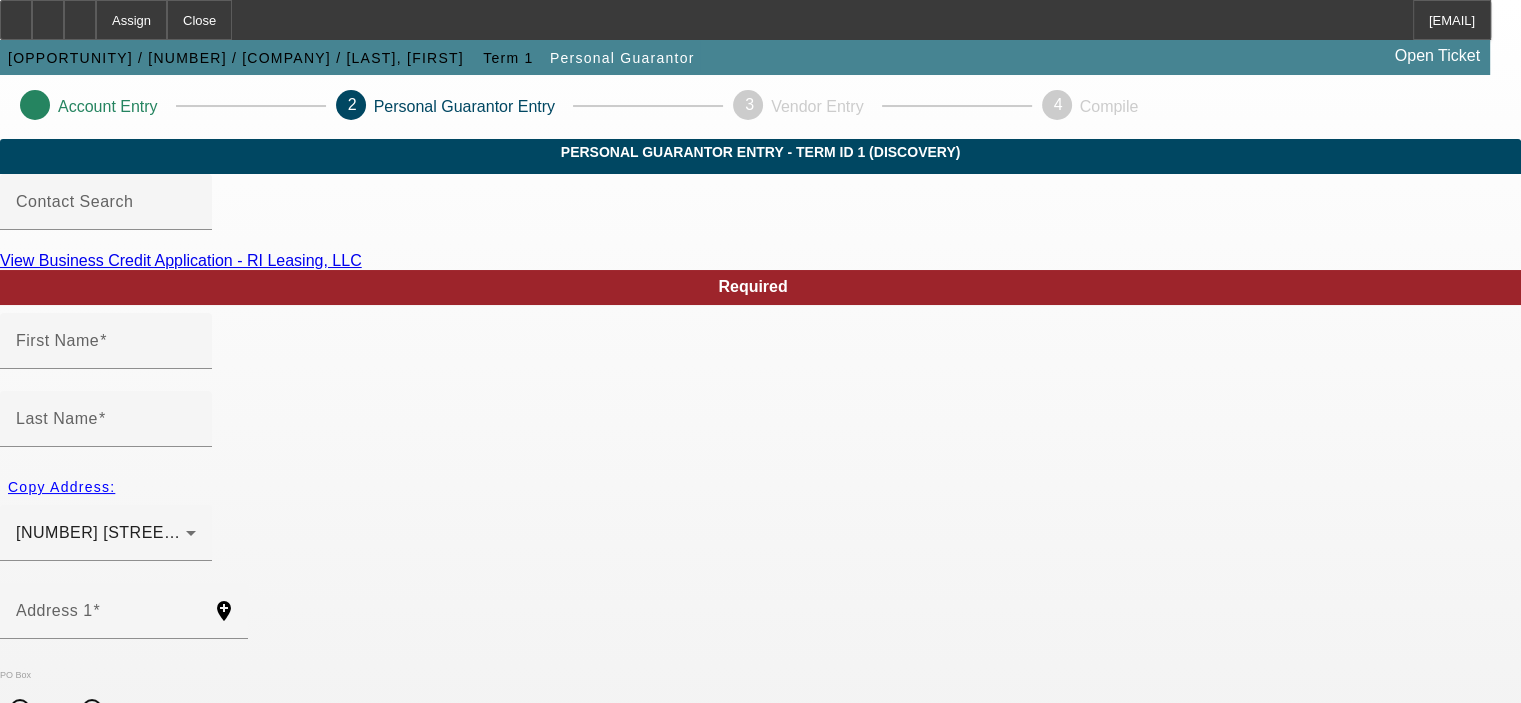 type on "Jesse" 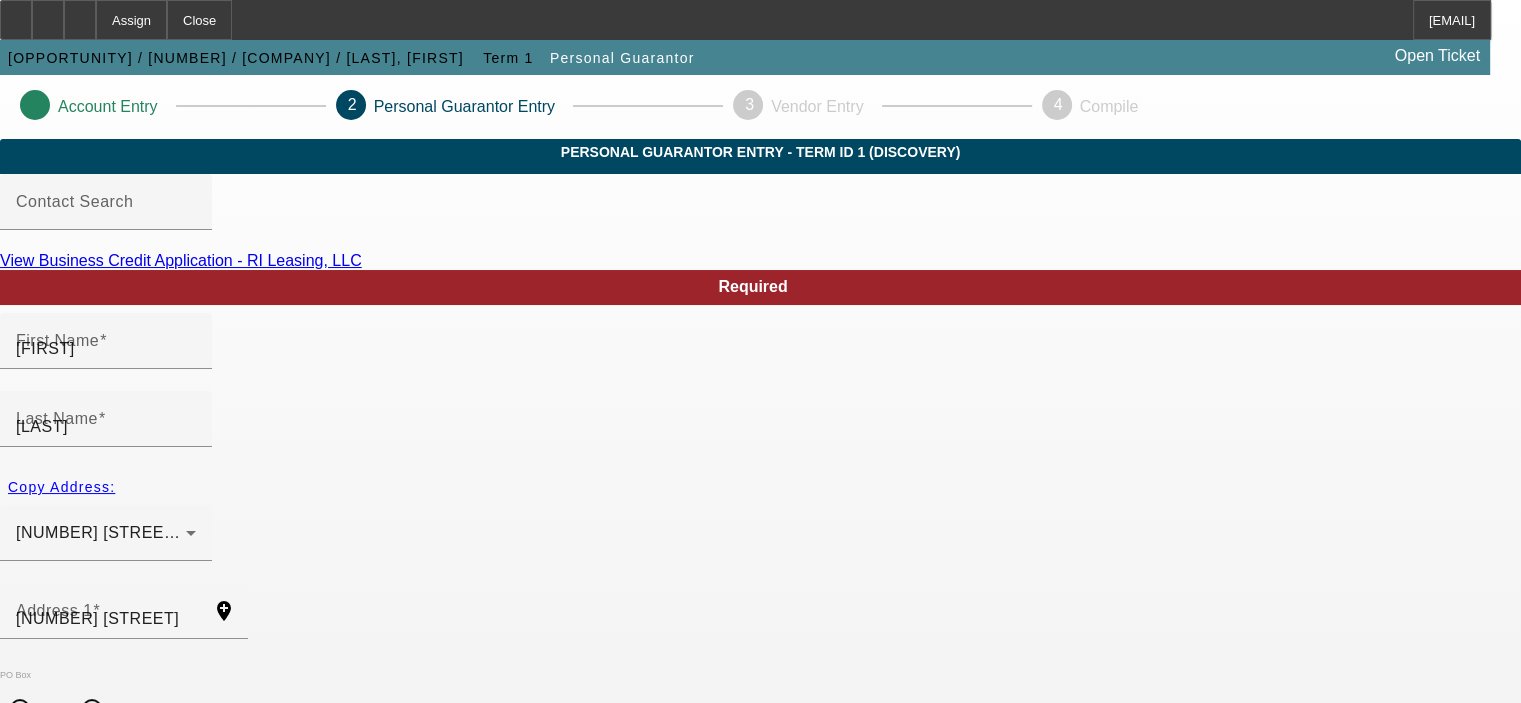 type on "33431" 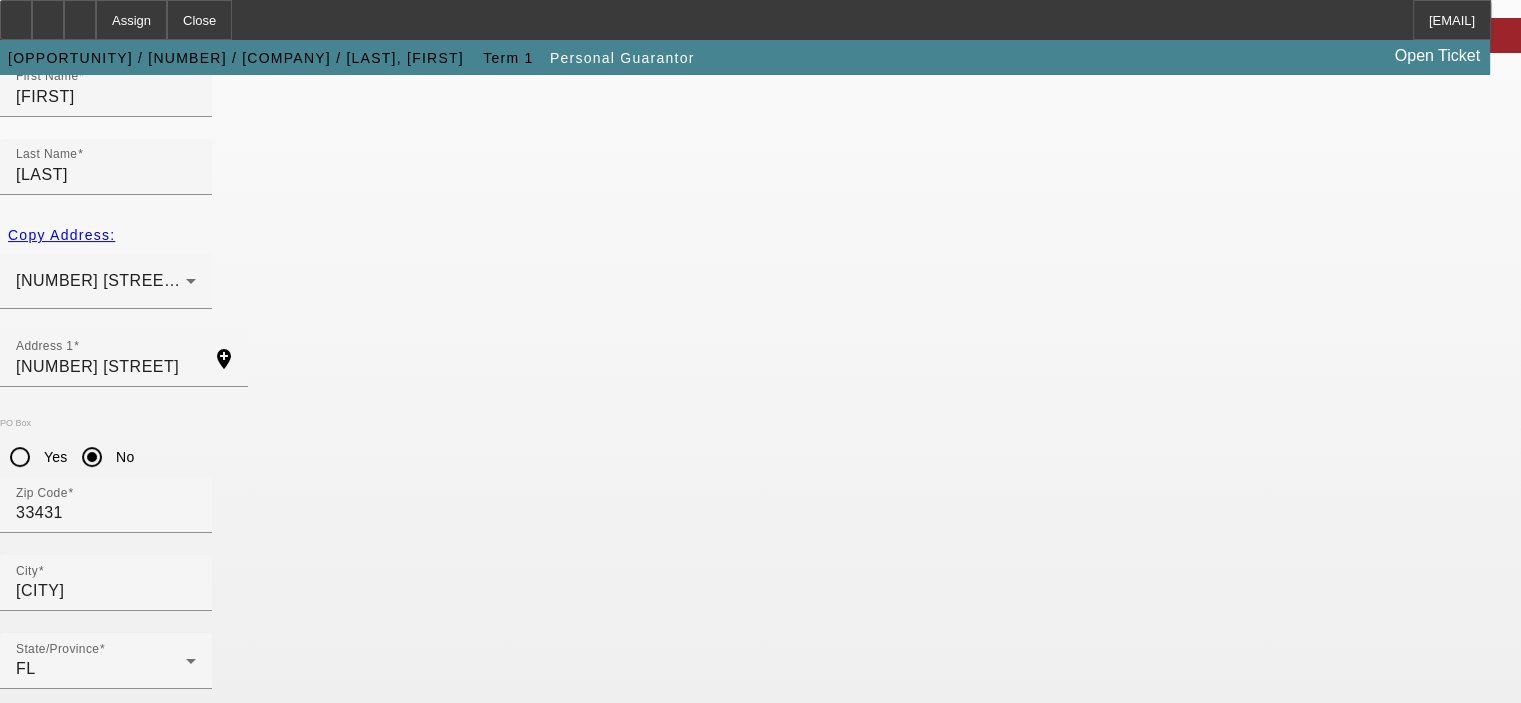 scroll, scrollTop: 269, scrollLeft: 0, axis: vertical 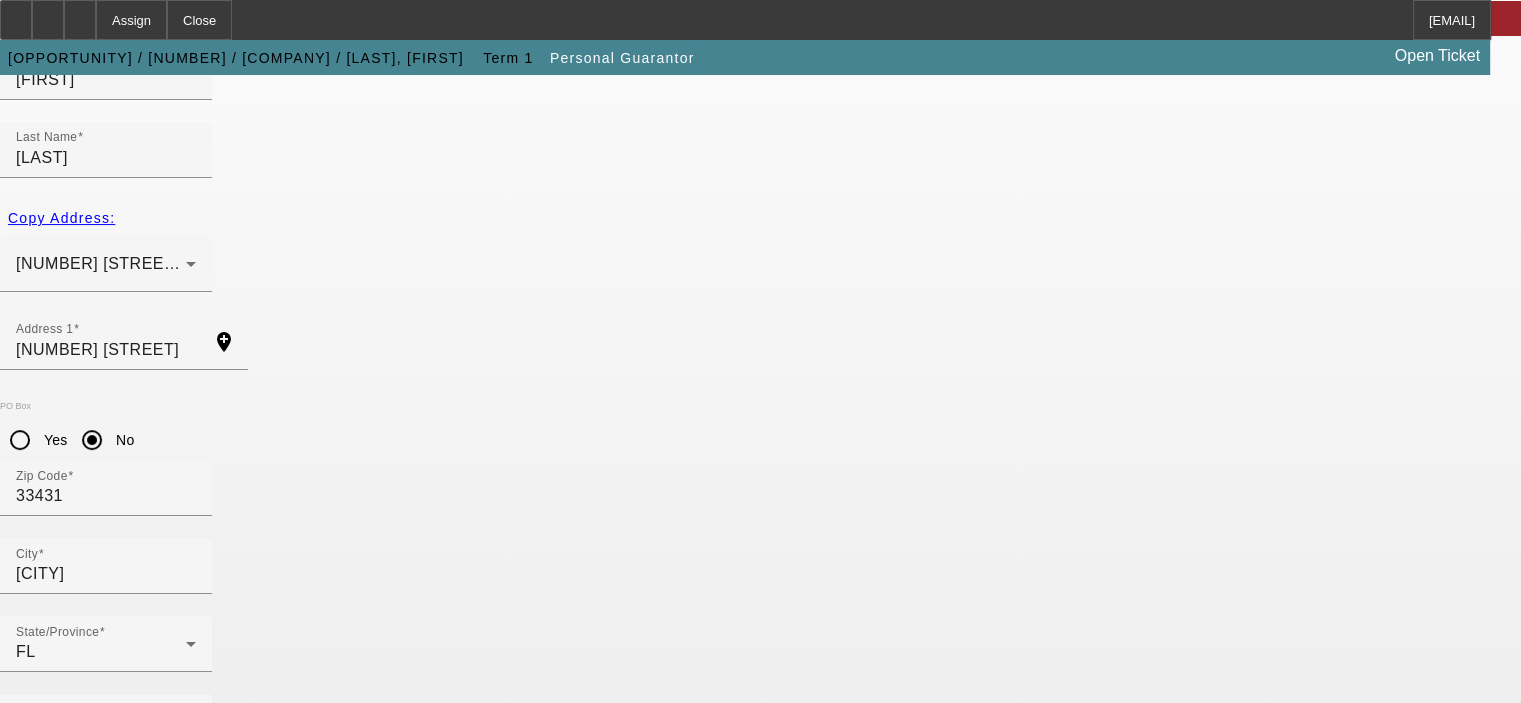 click on "Submit" at bounding box center [28, 1839] 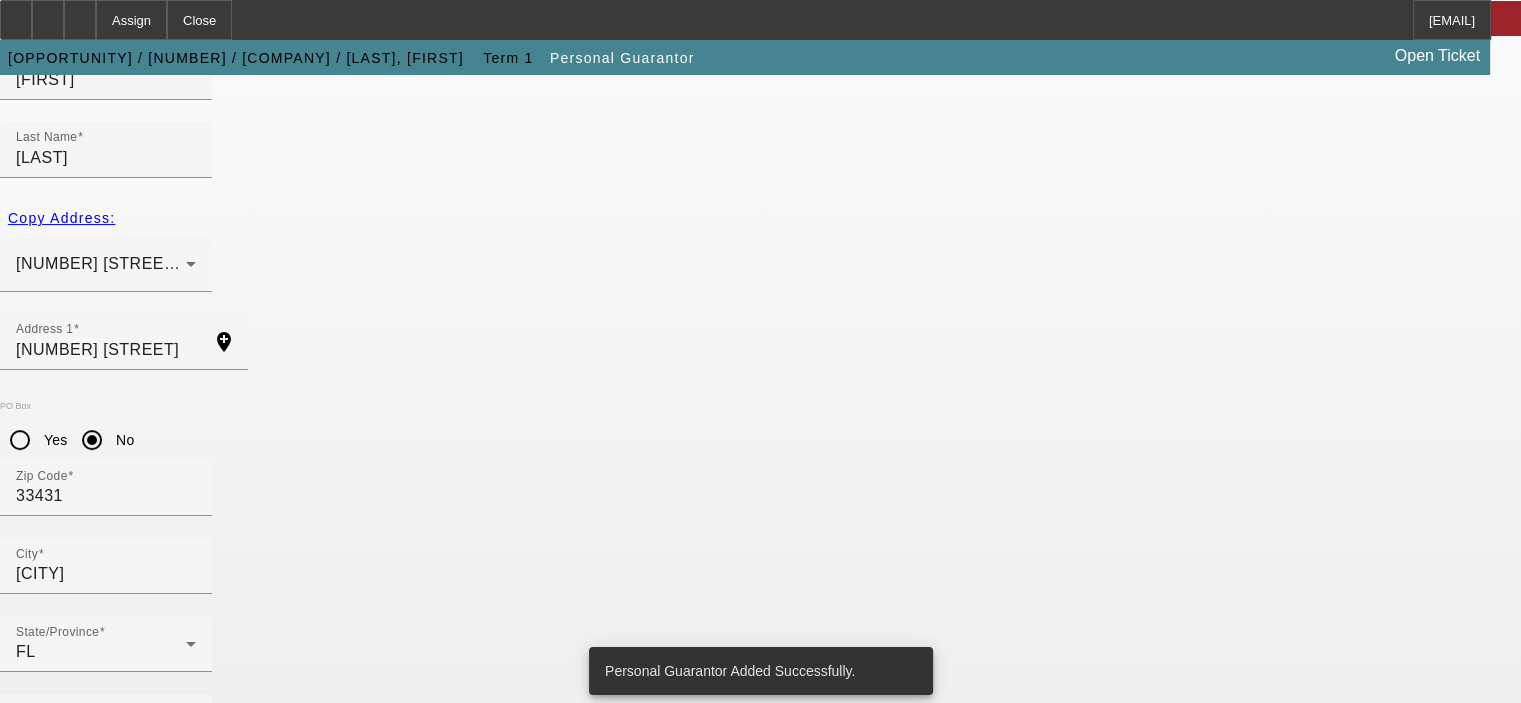 scroll, scrollTop: 0, scrollLeft: 0, axis: both 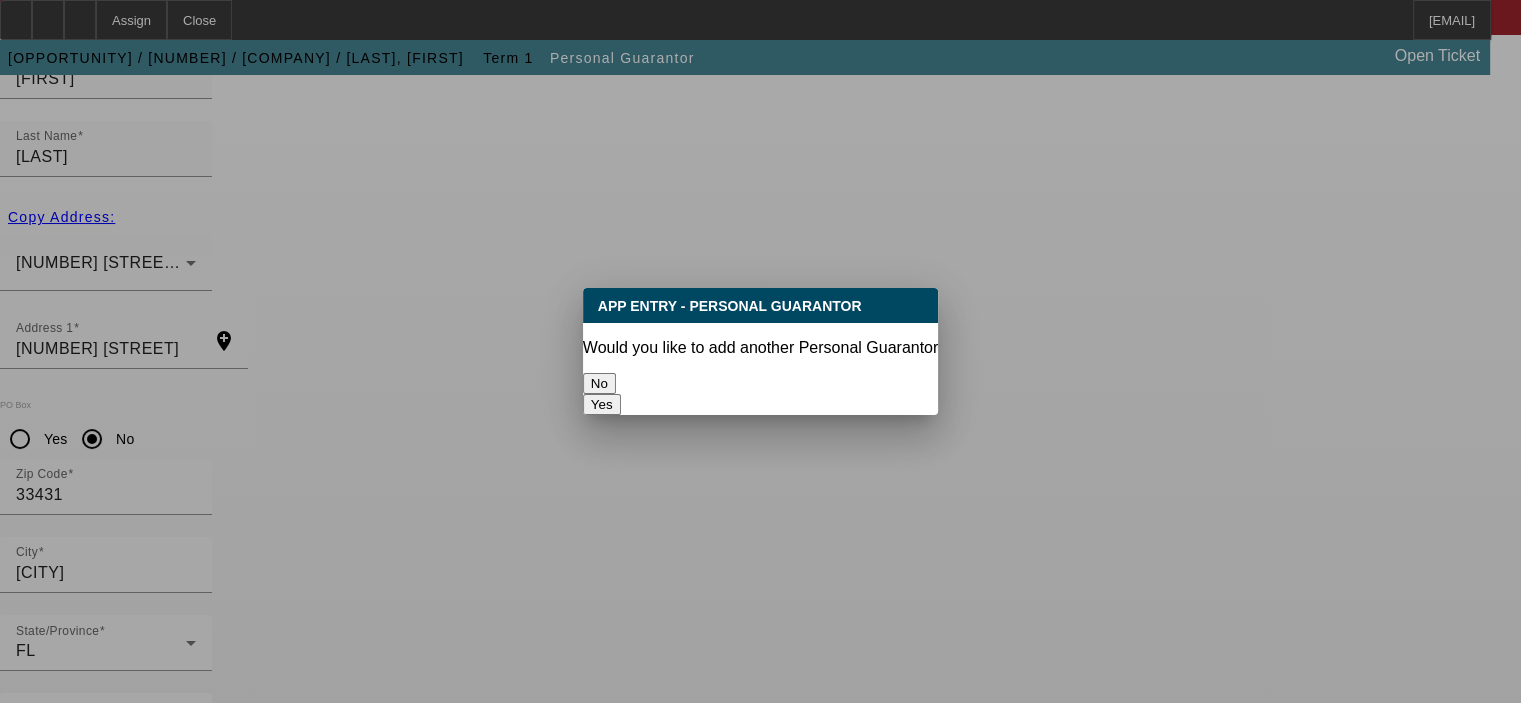 click on "No" at bounding box center [599, 383] 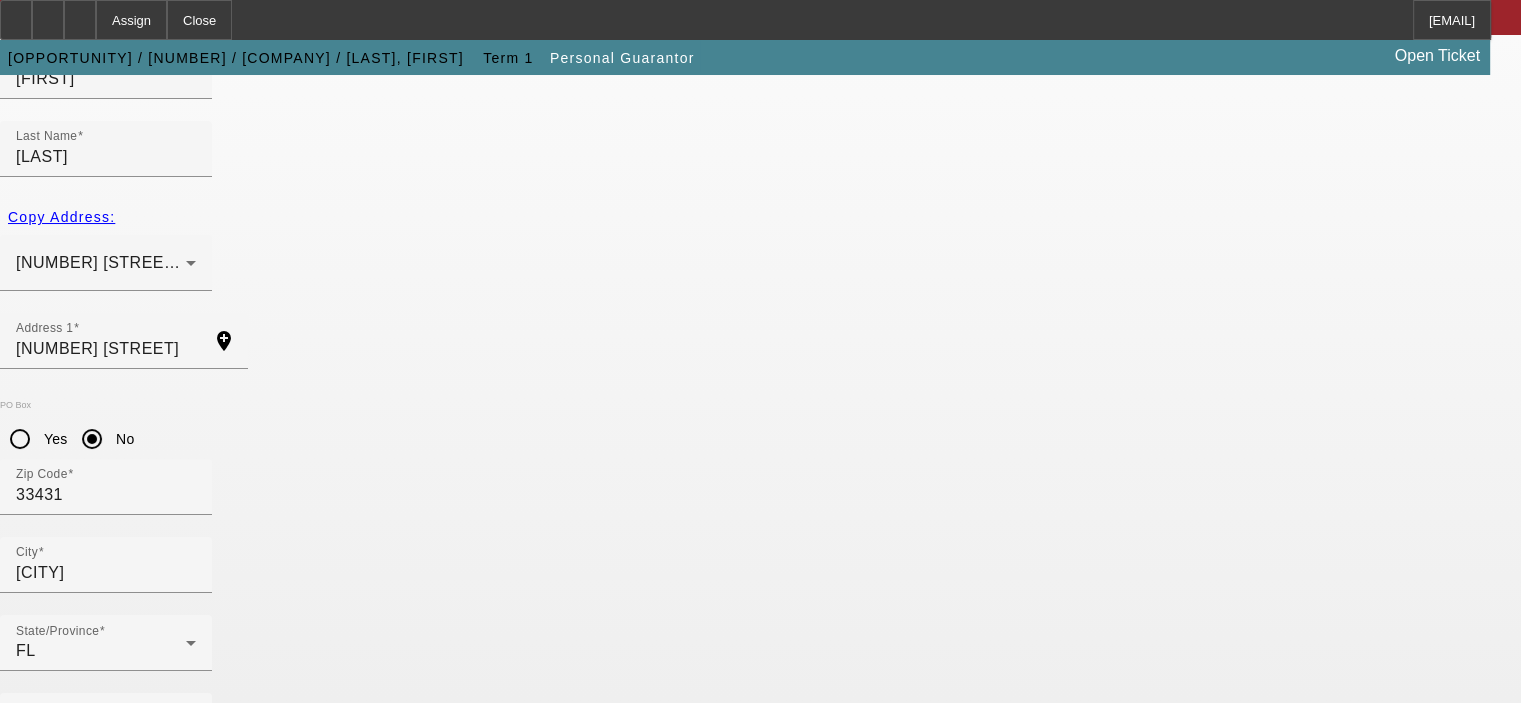 scroll, scrollTop: 269, scrollLeft: 0, axis: vertical 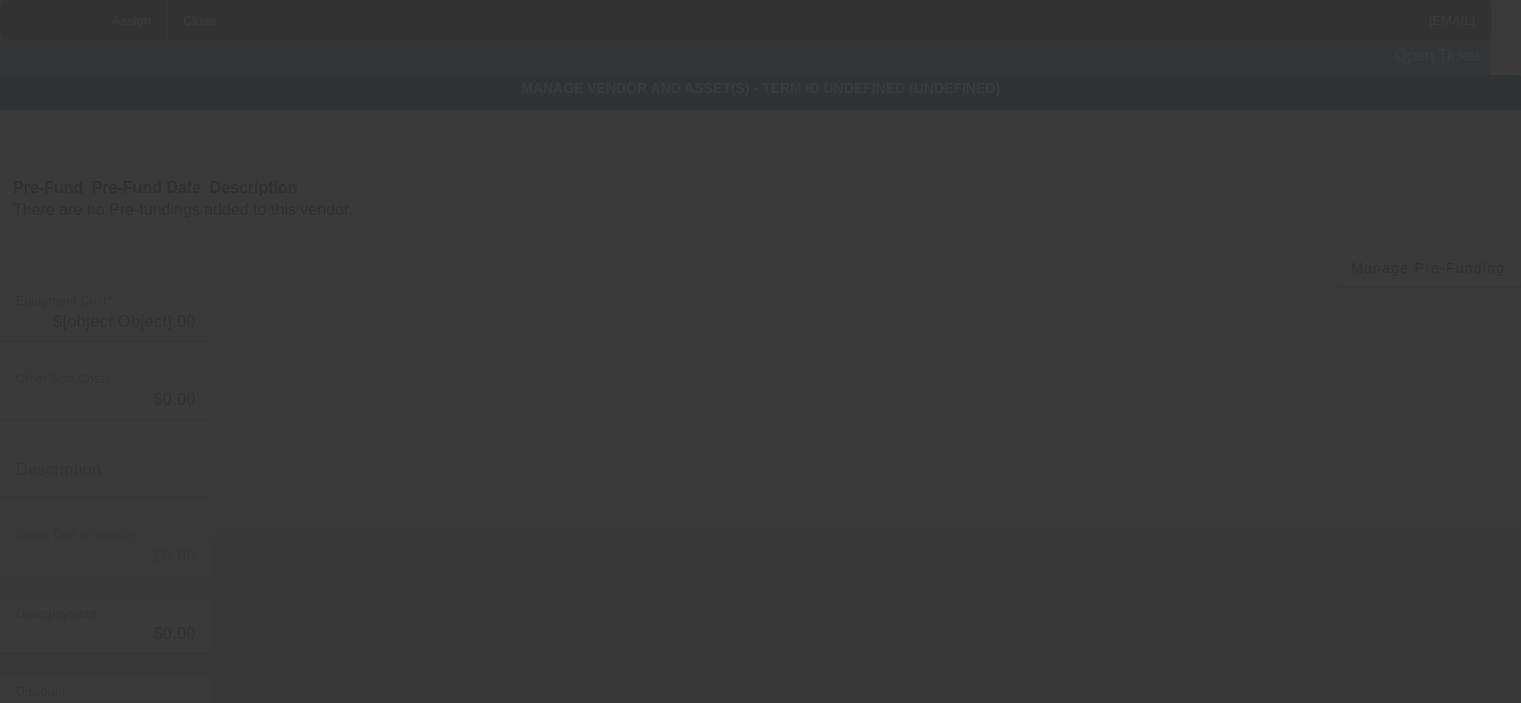 type on "$99,999.00" 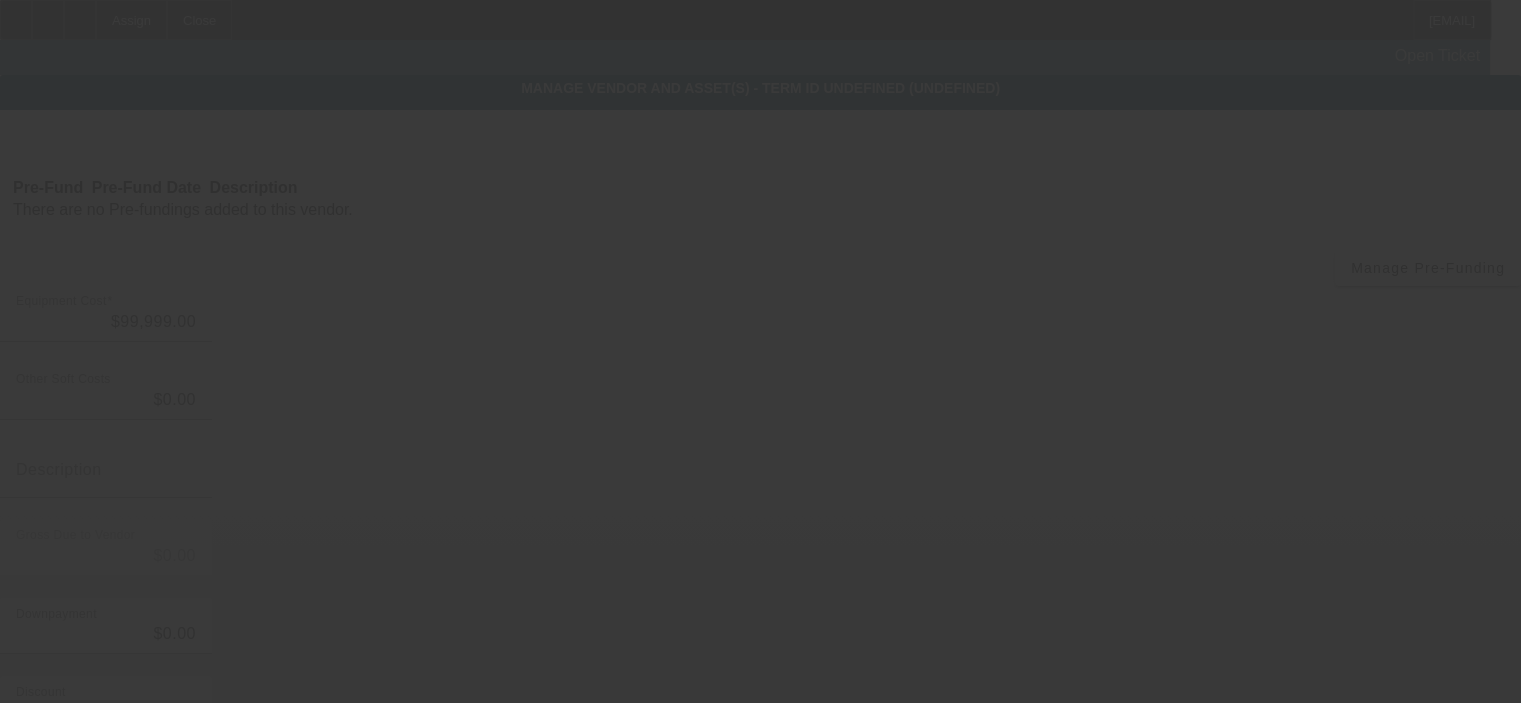 type on "$99,999.00" 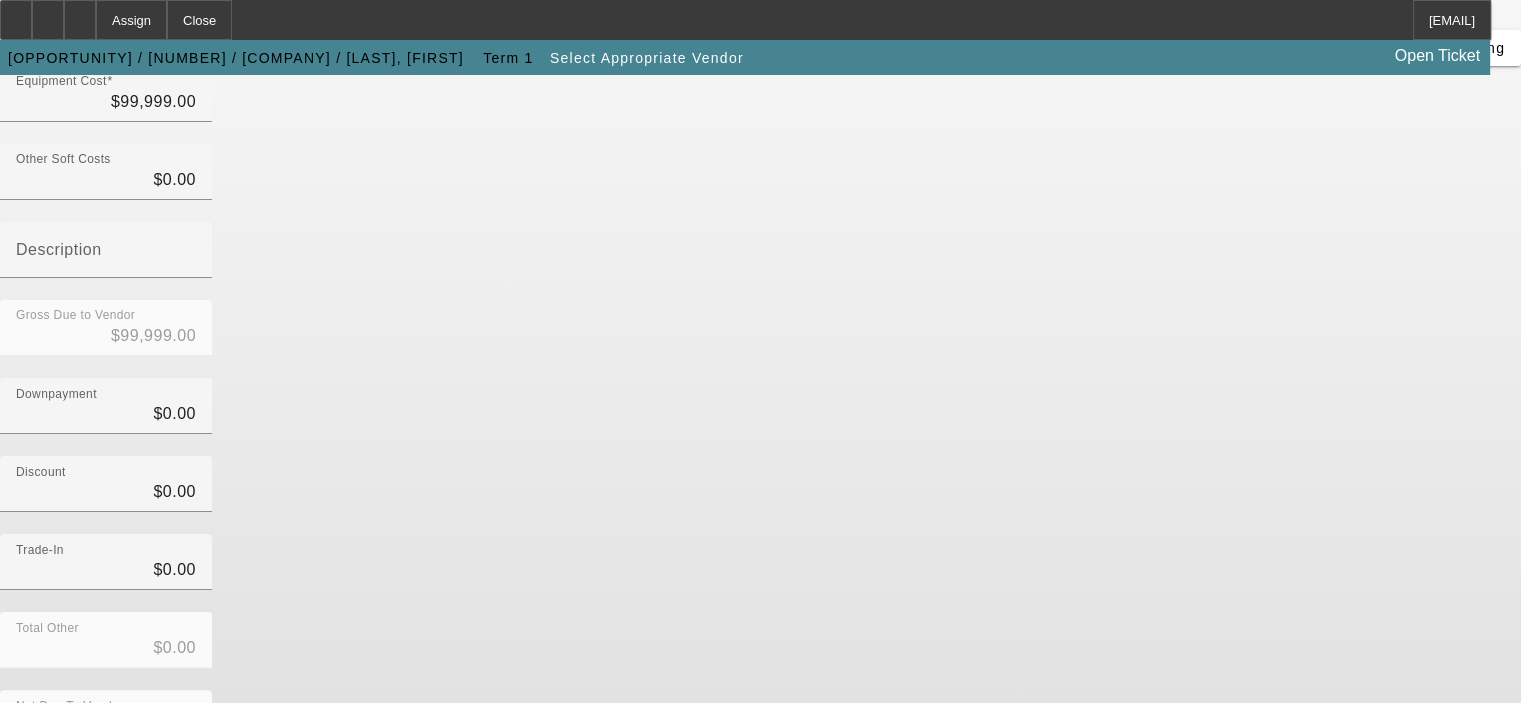 scroll, scrollTop: 312, scrollLeft: 0, axis: vertical 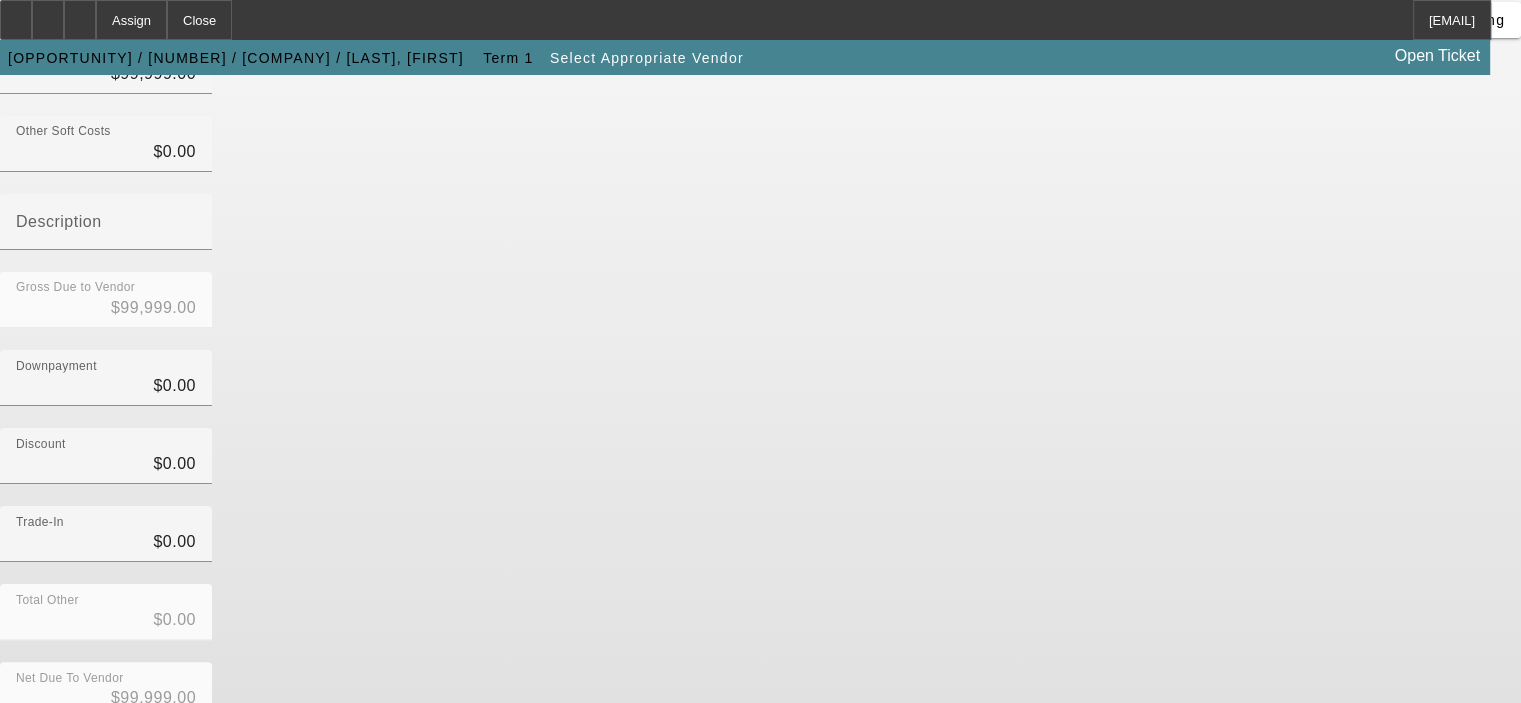 click on "Submit" at bounding box center (28, 750) 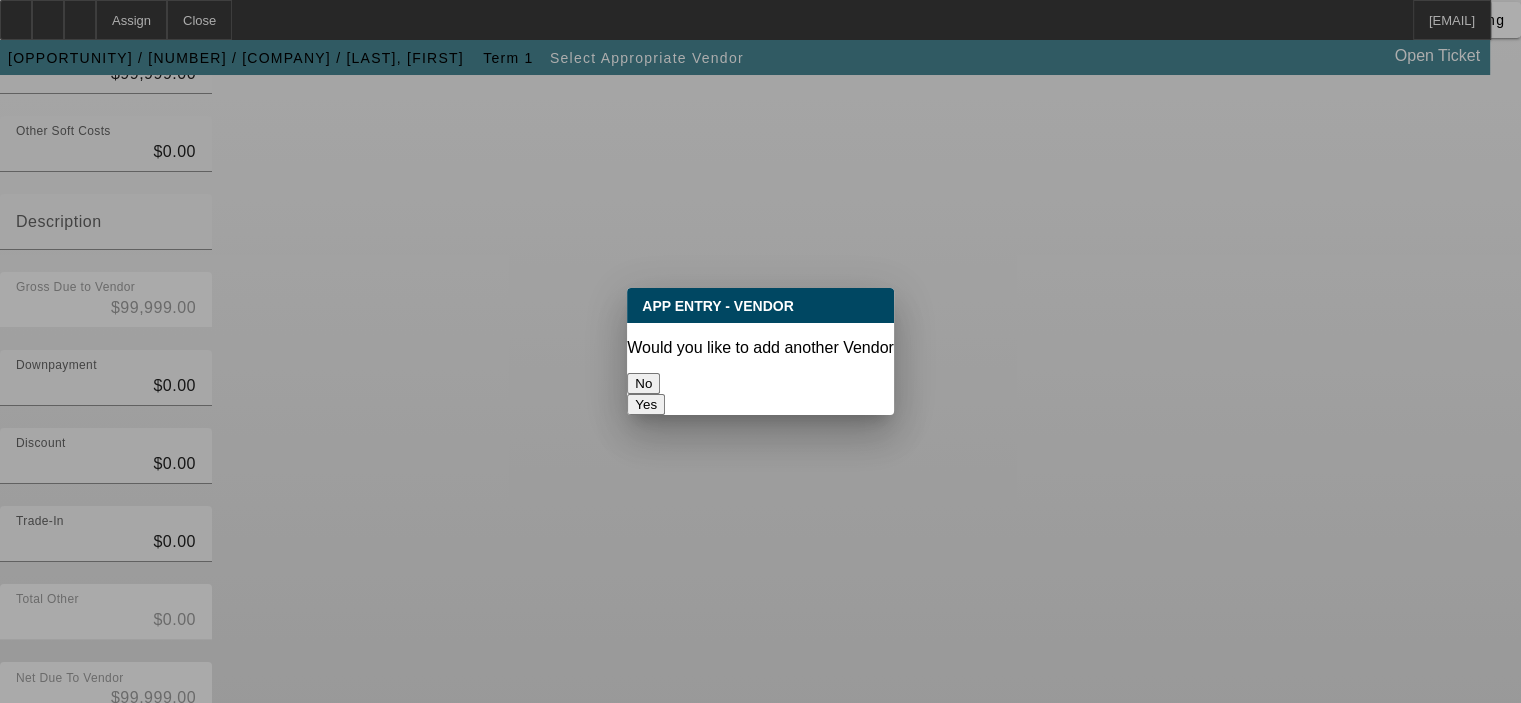 scroll, scrollTop: 0, scrollLeft: 0, axis: both 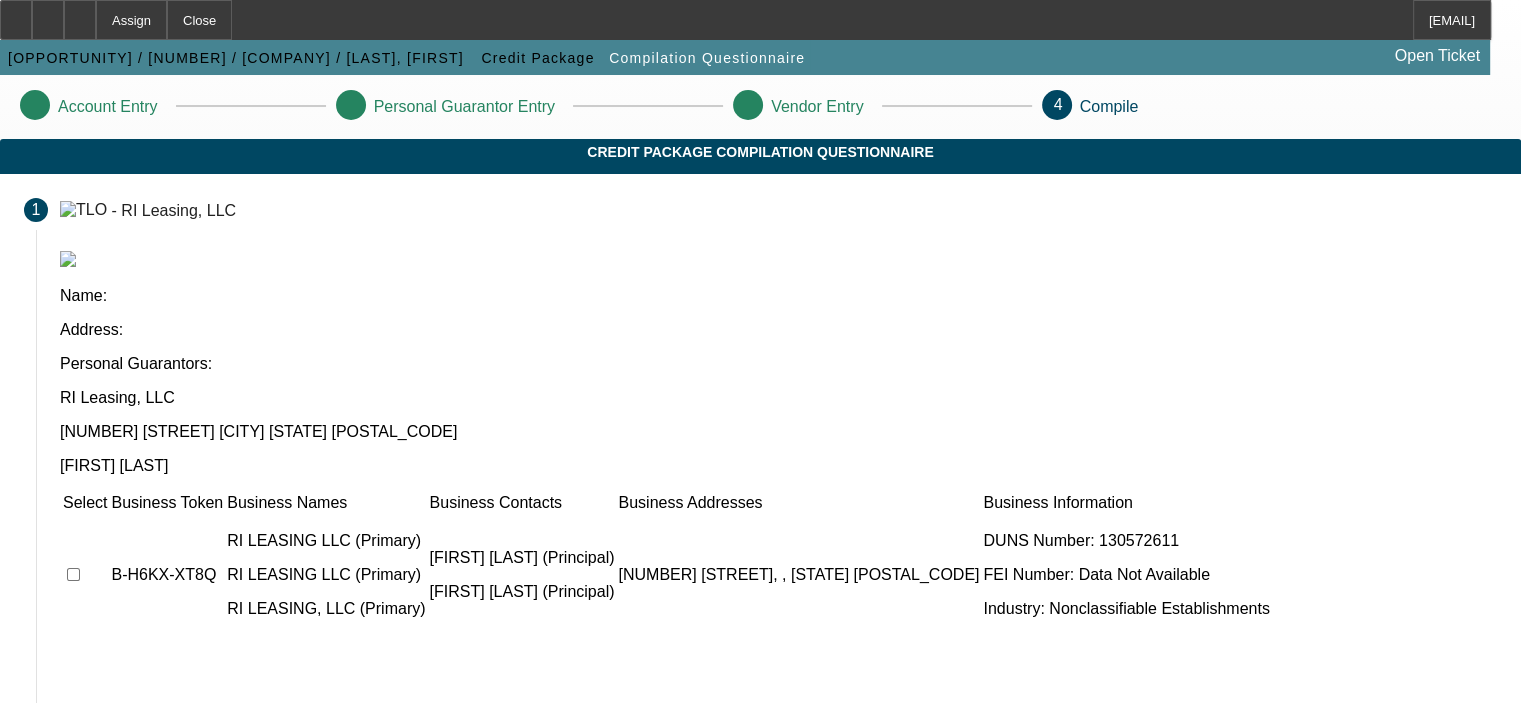 click at bounding box center [73, 574] 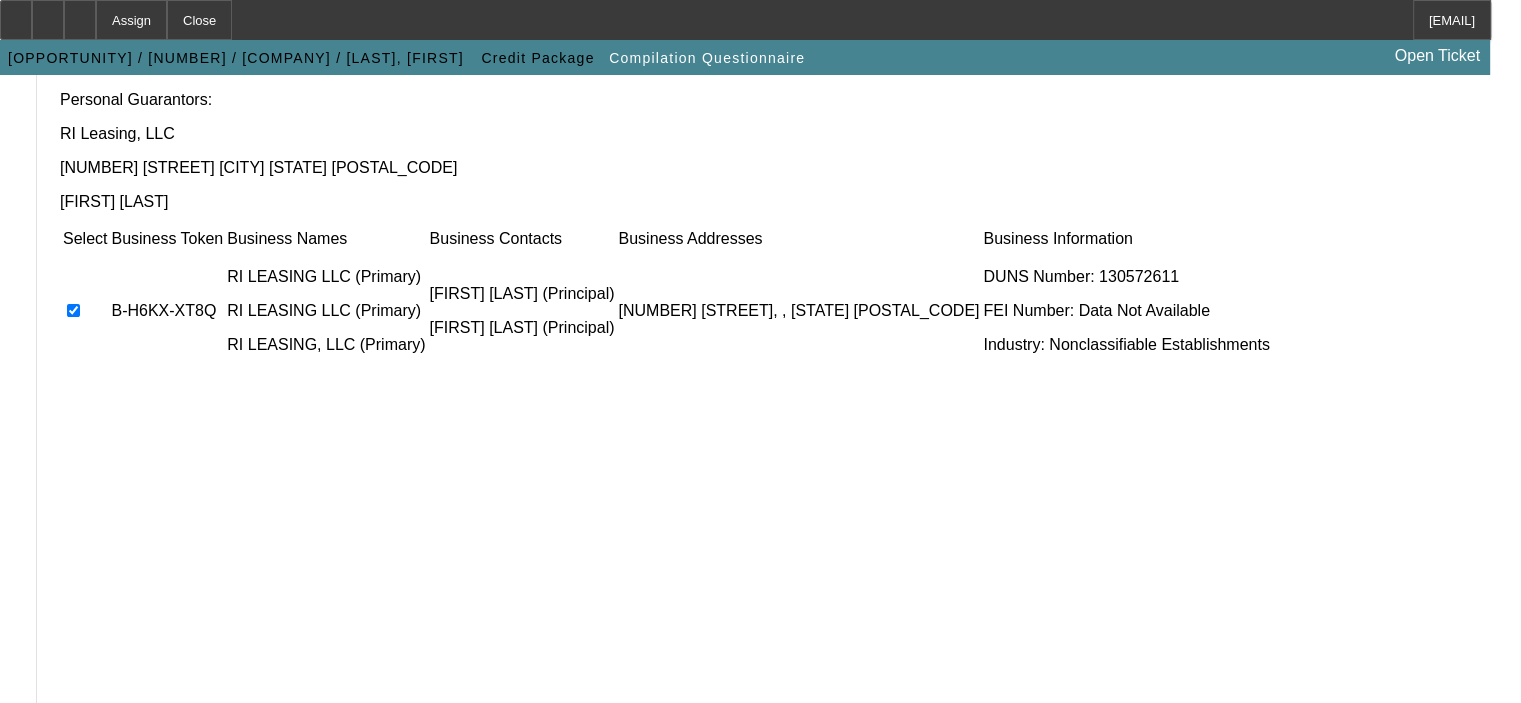 scroll, scrollTop: 300, scrollLeft: 0, axis: vertical 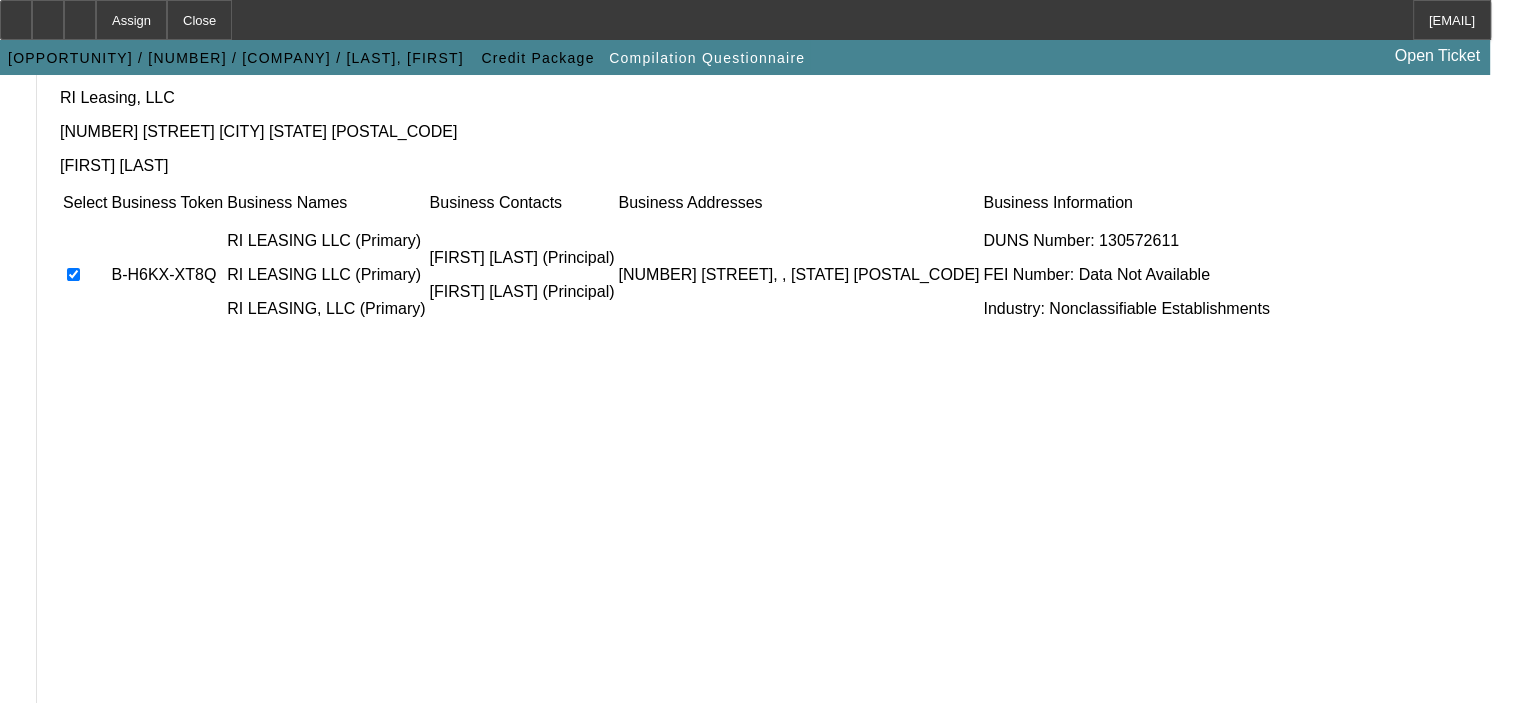 click at bounding box center (68, 759) 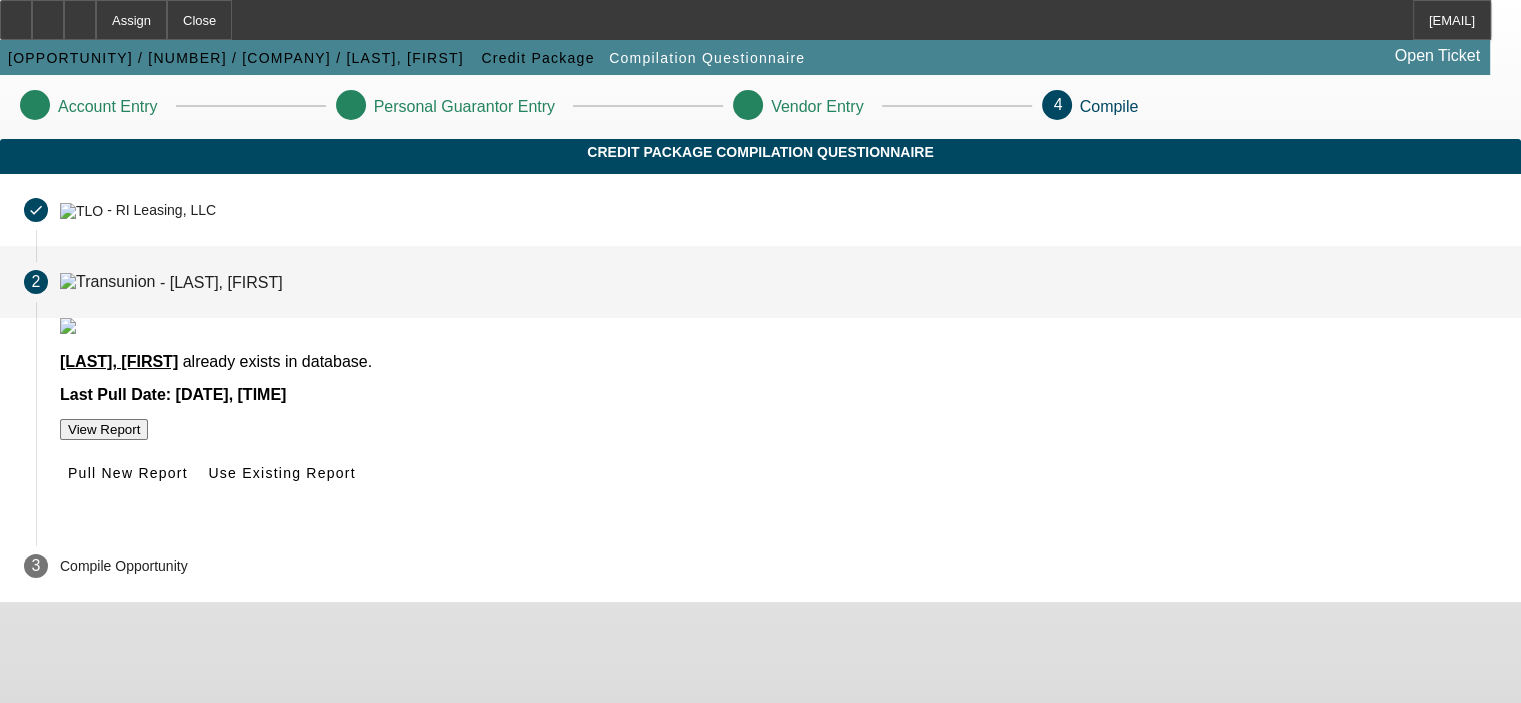 scroll, scrollTop: 0, scrollLeft: 0, axis: both 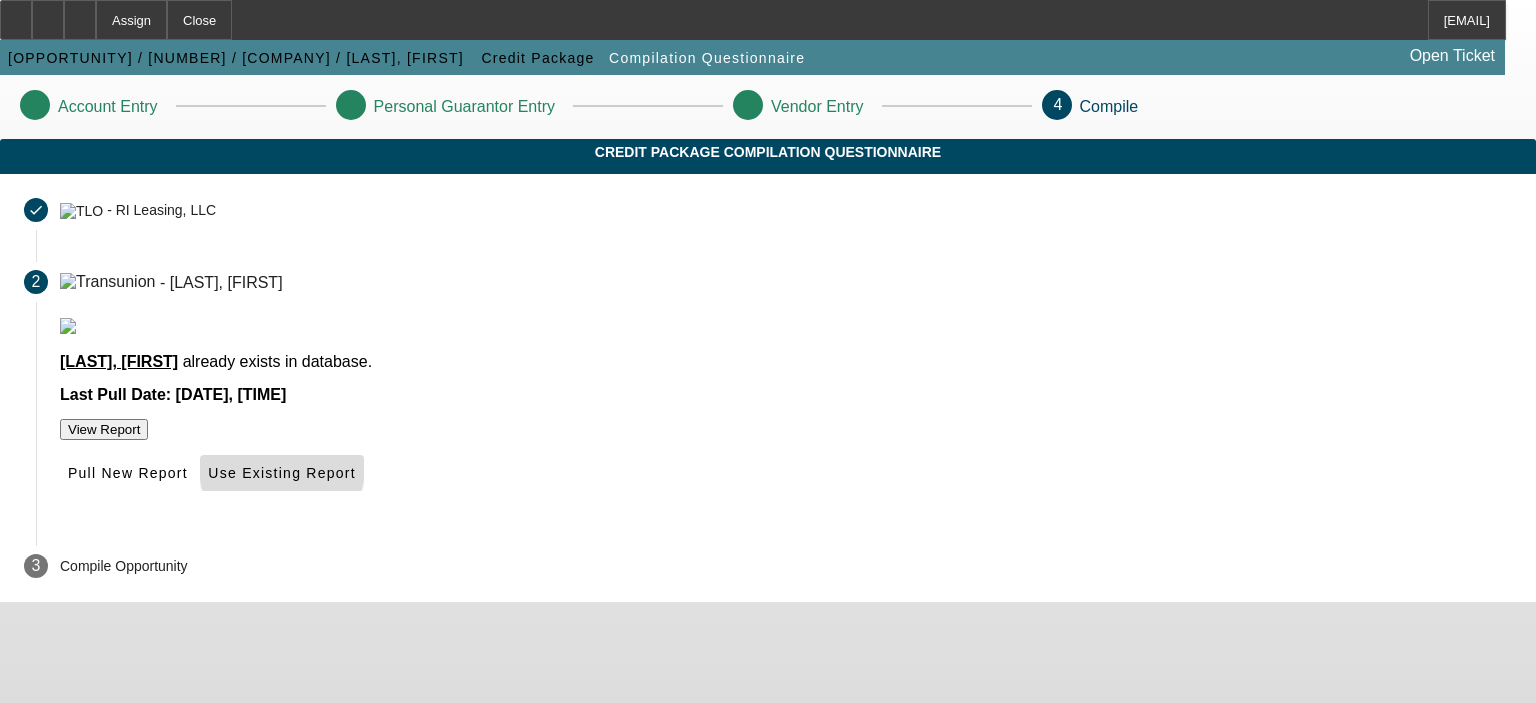 click on "Use Existing Report" at bounding box center (281, 473) 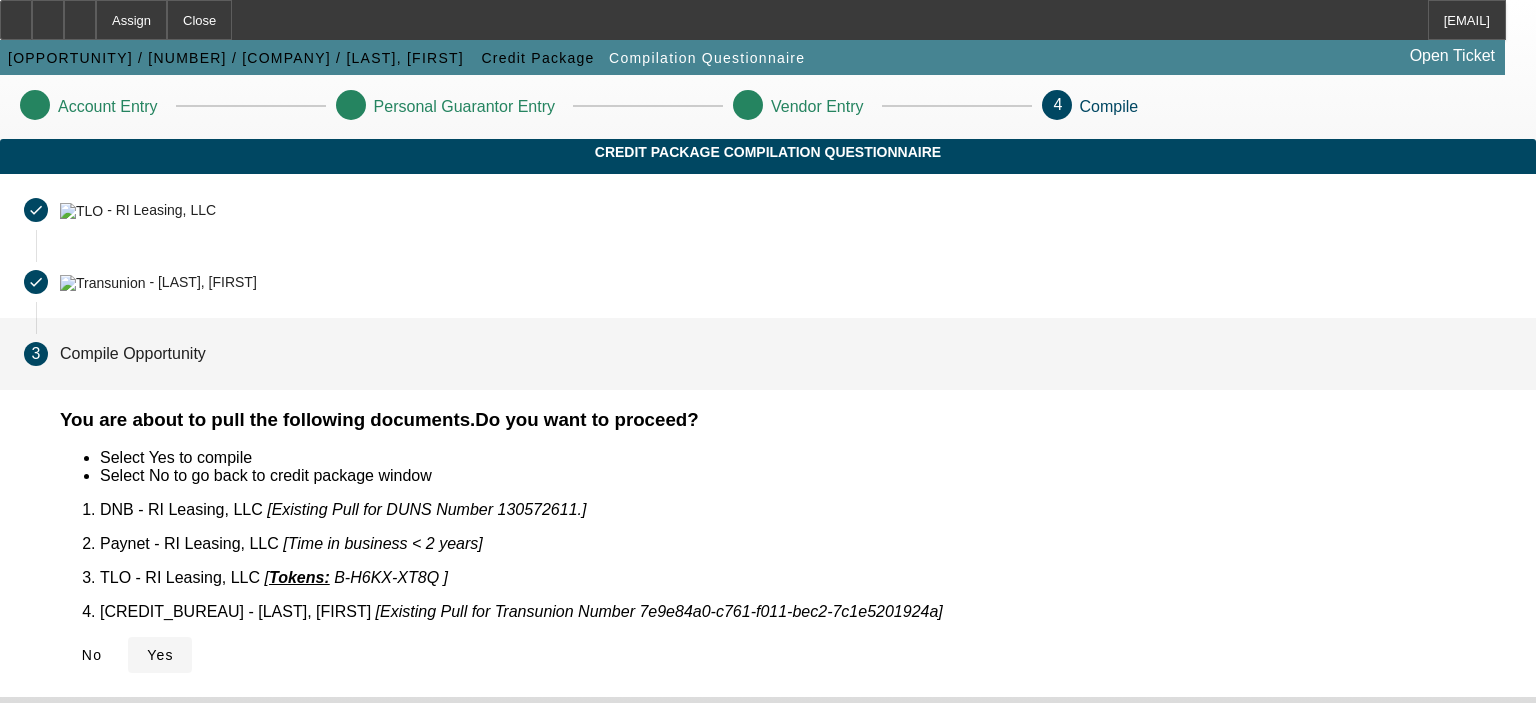 click on "Yes" at bounding box center [160, 655] 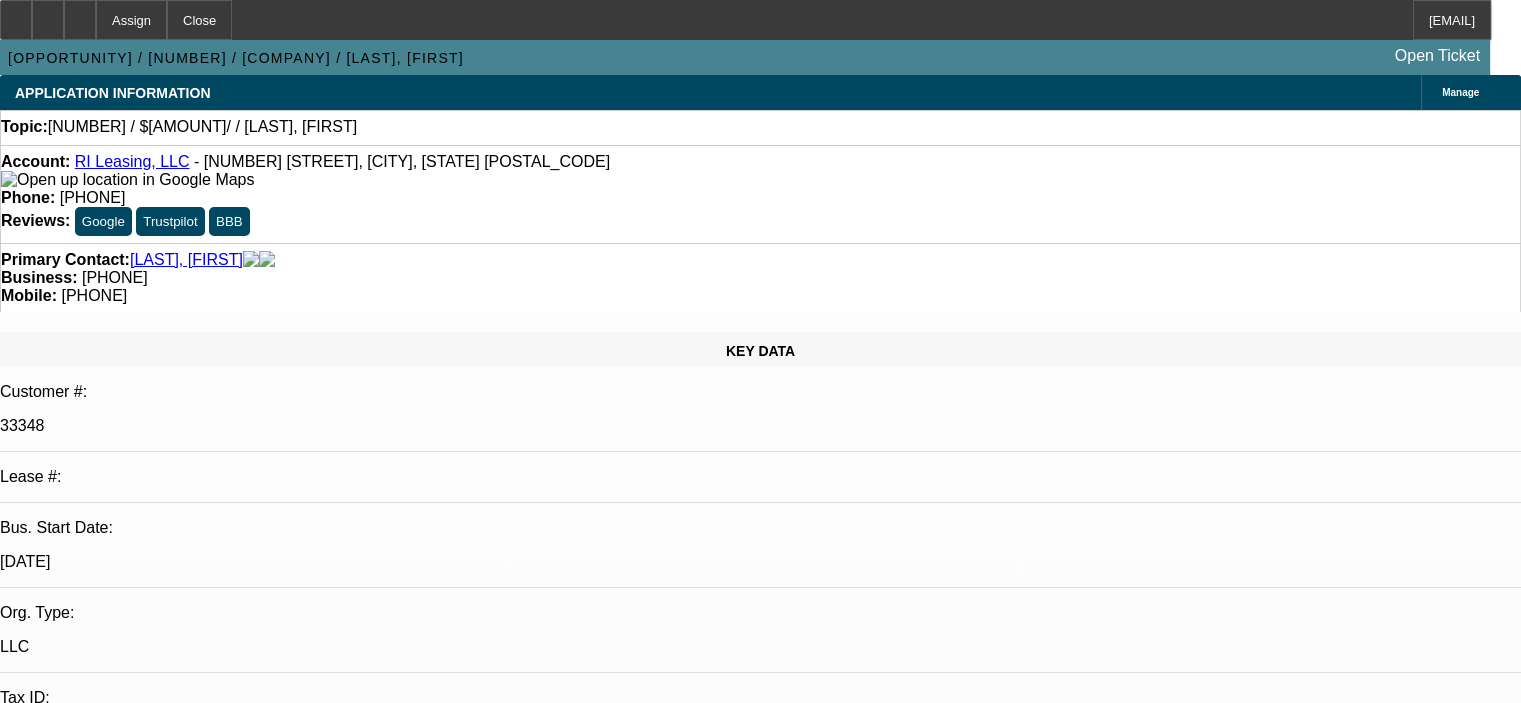 select on "0" 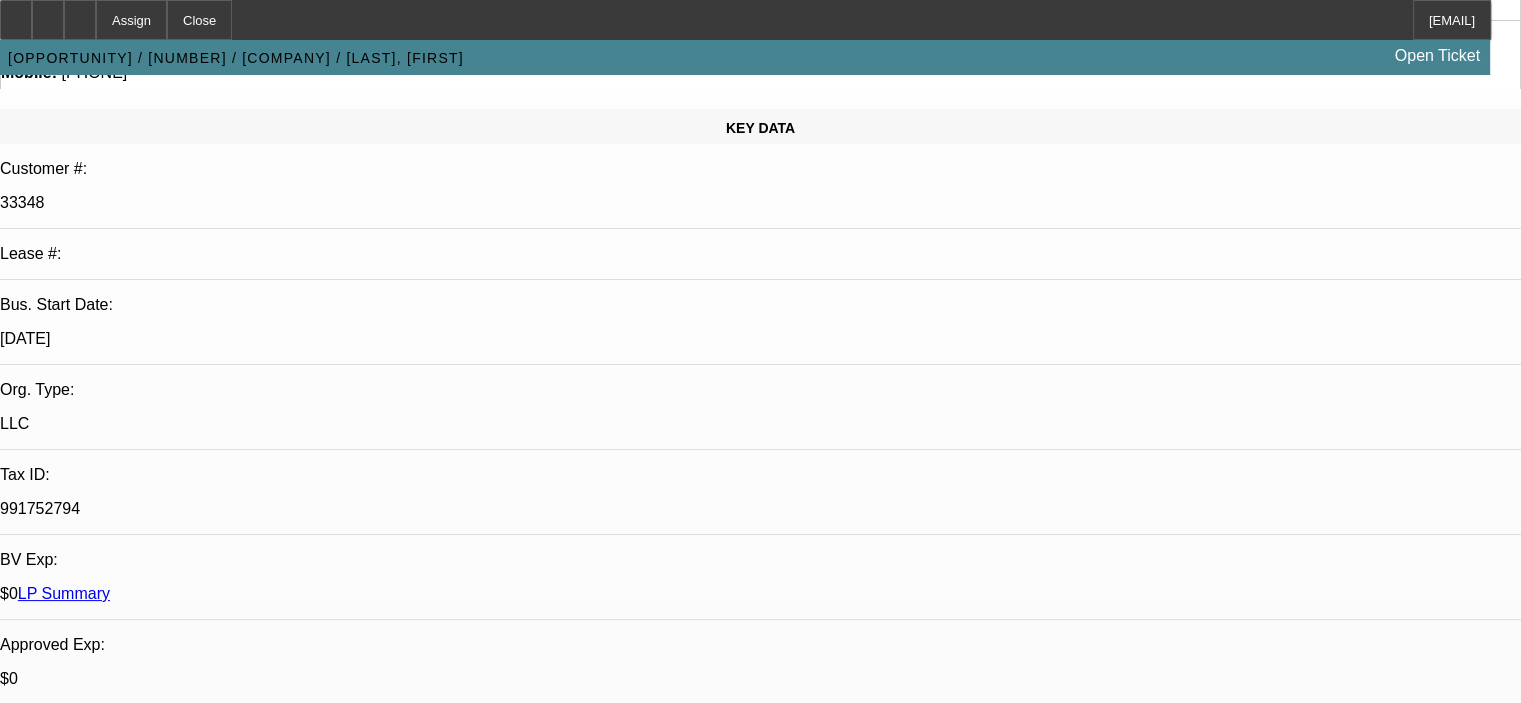 scroll, scrollTop: 0, scrollLeft: 0, axis: both 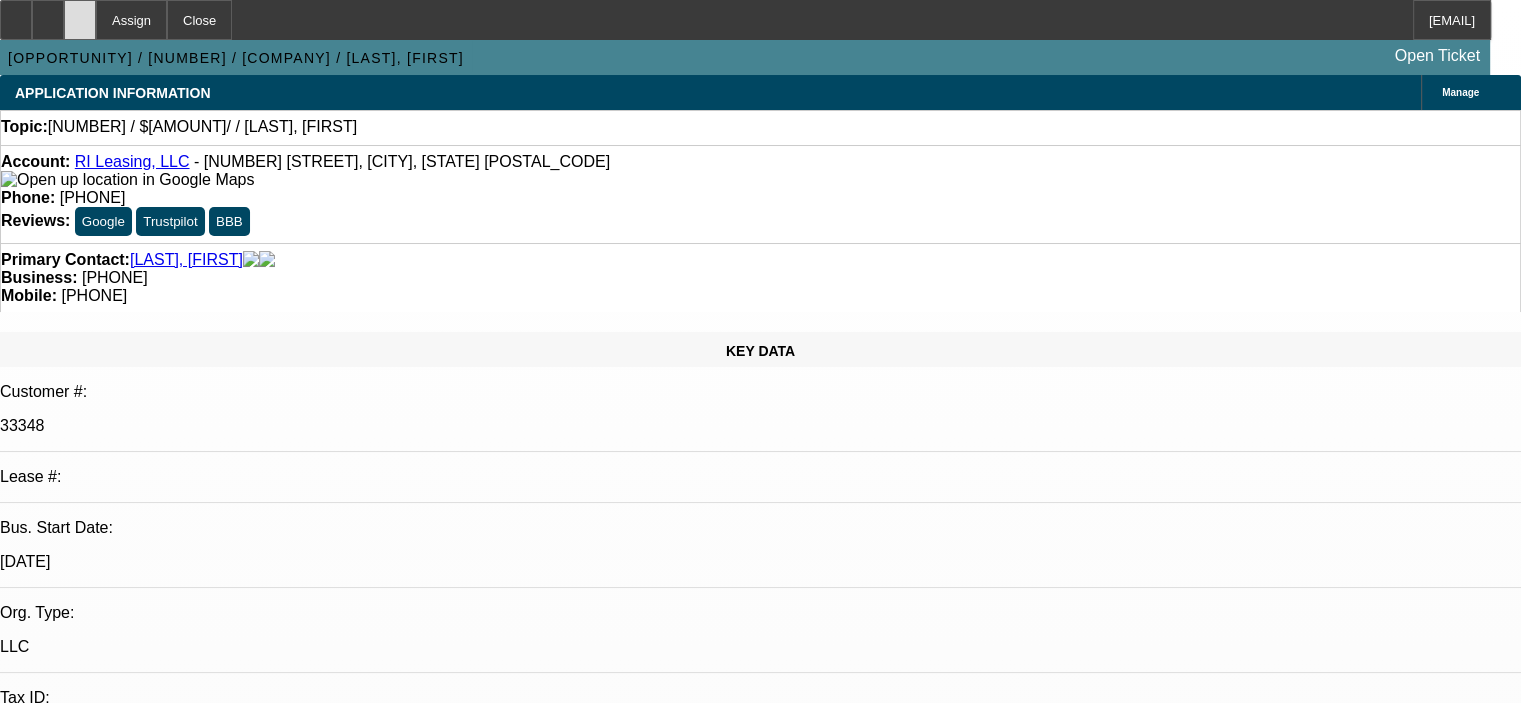 click at bounding box center [80, 13] 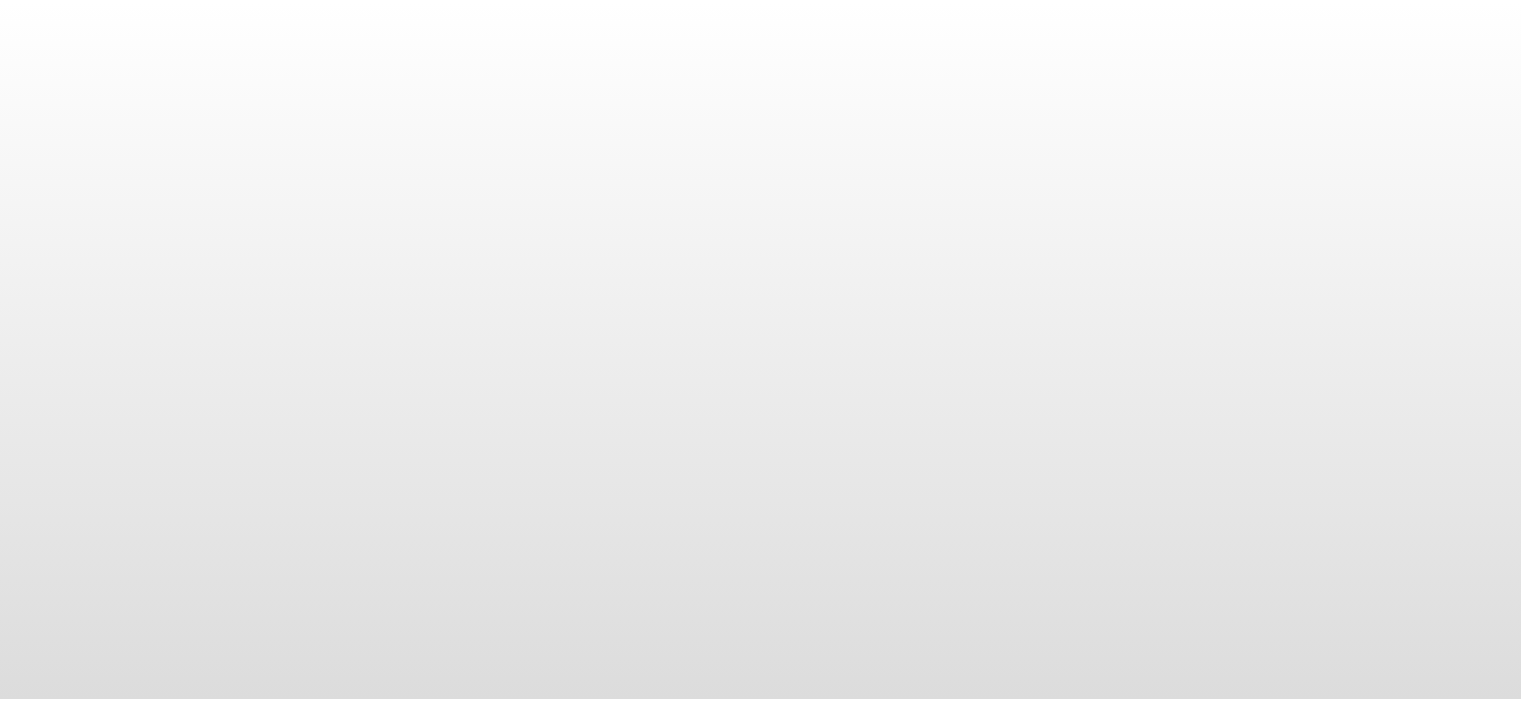 scroll, scrollTop: 0, scrollLeft: 0, axis: both 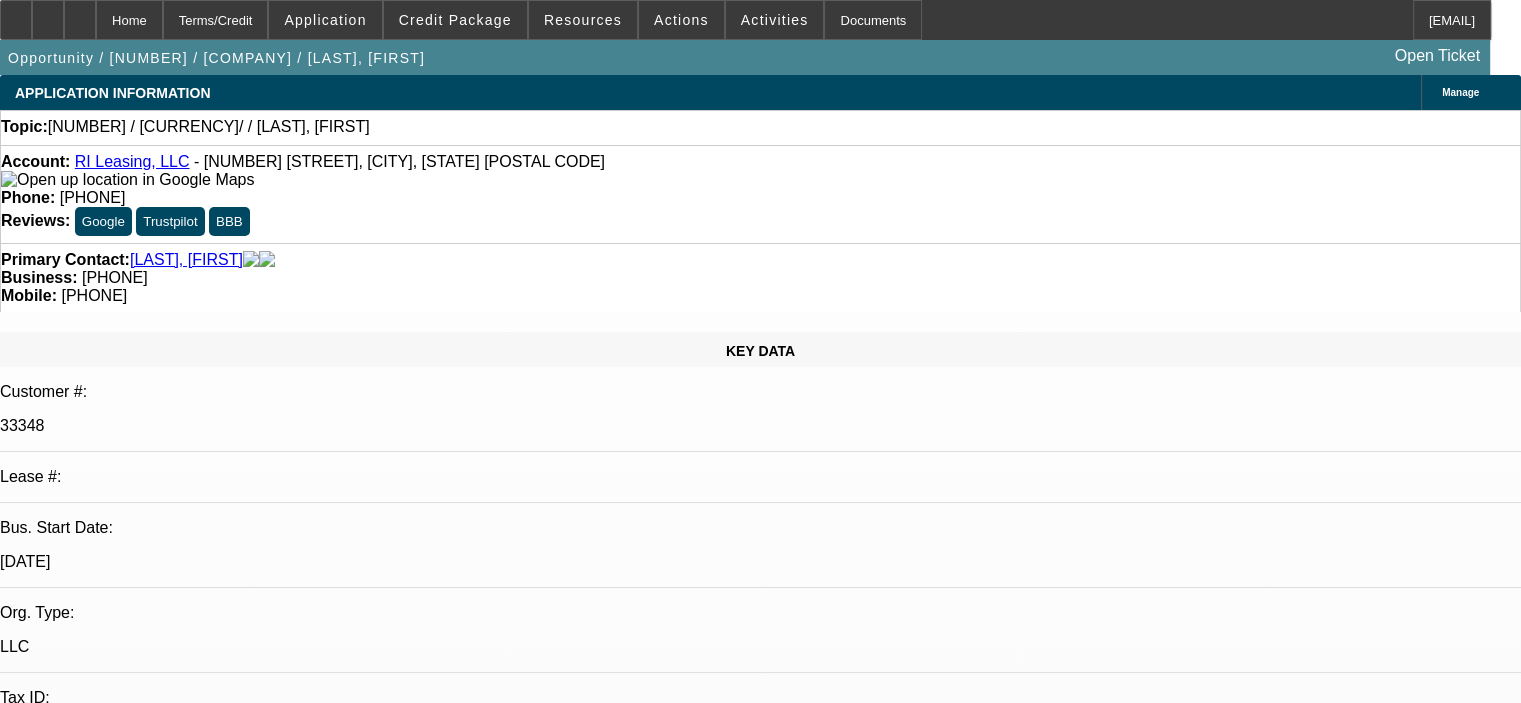 select on "0" 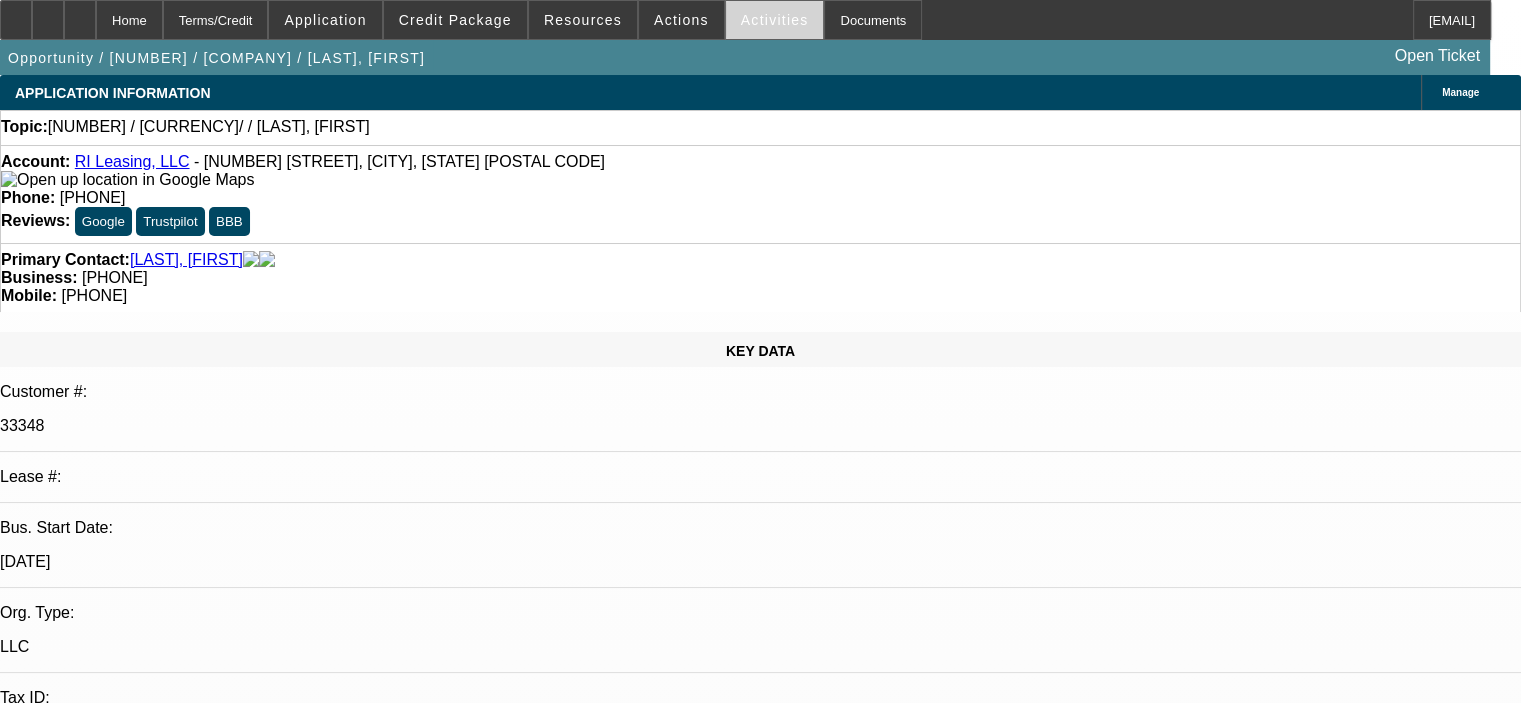 click at bounding box center (775, 20) 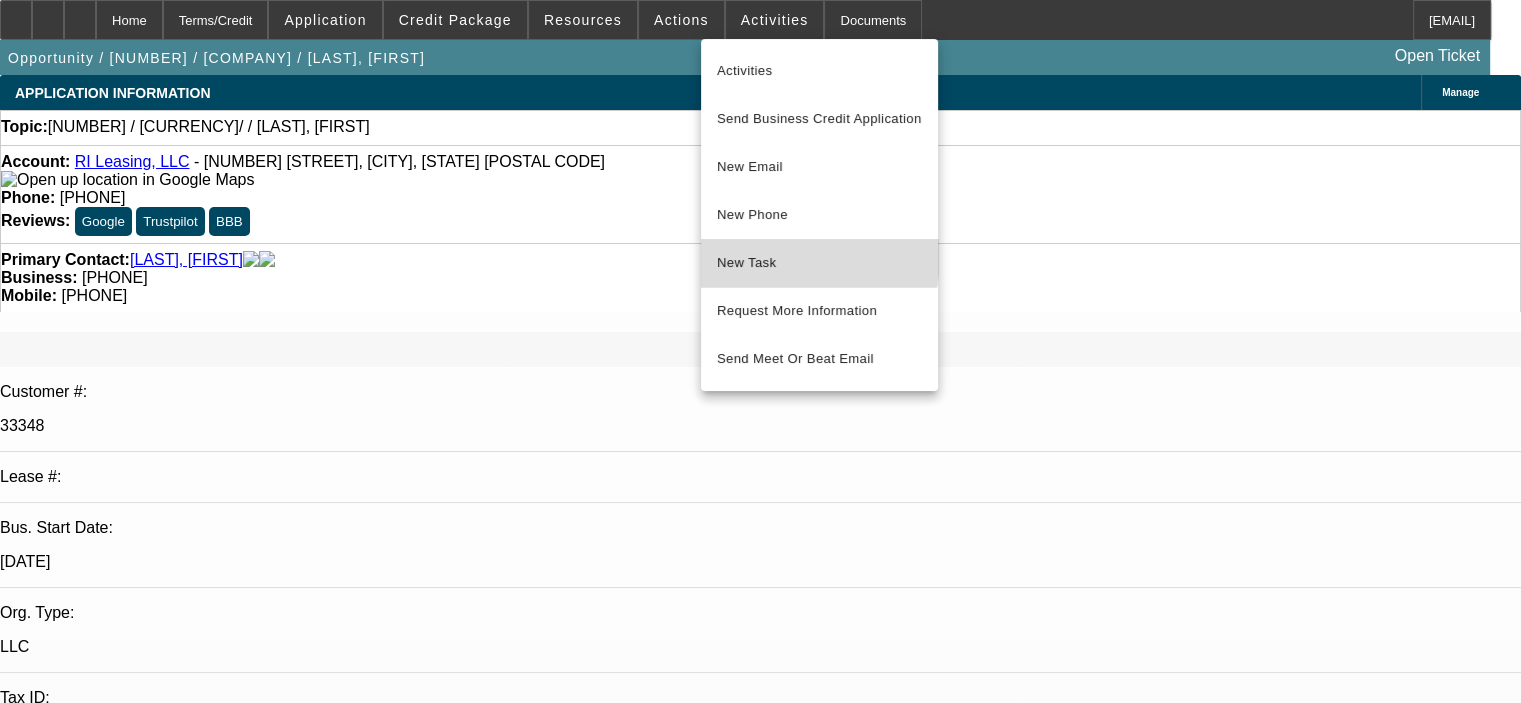 click on "New Task" at bounding box center (819, 263) 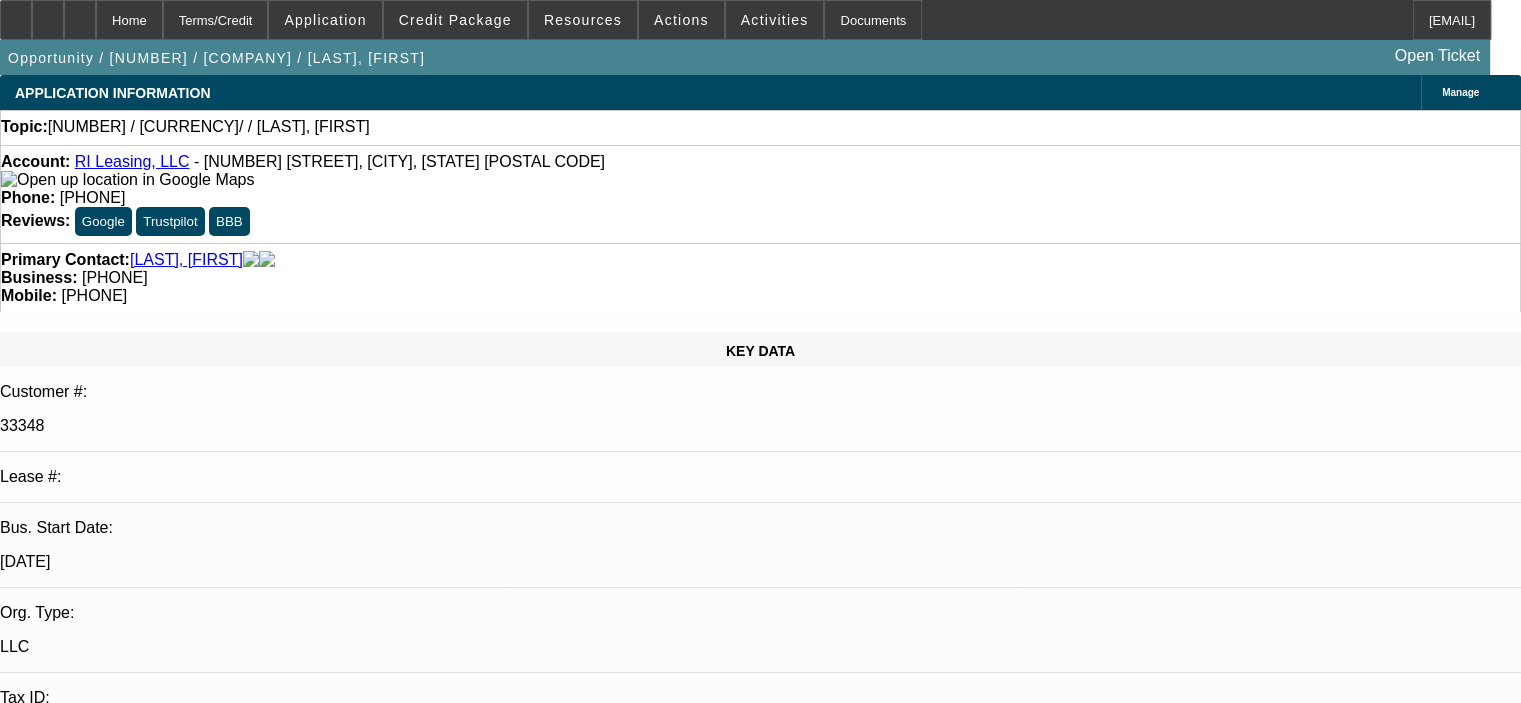 click on "[DATE] [TIME]" at bounding box center (51, 2928) 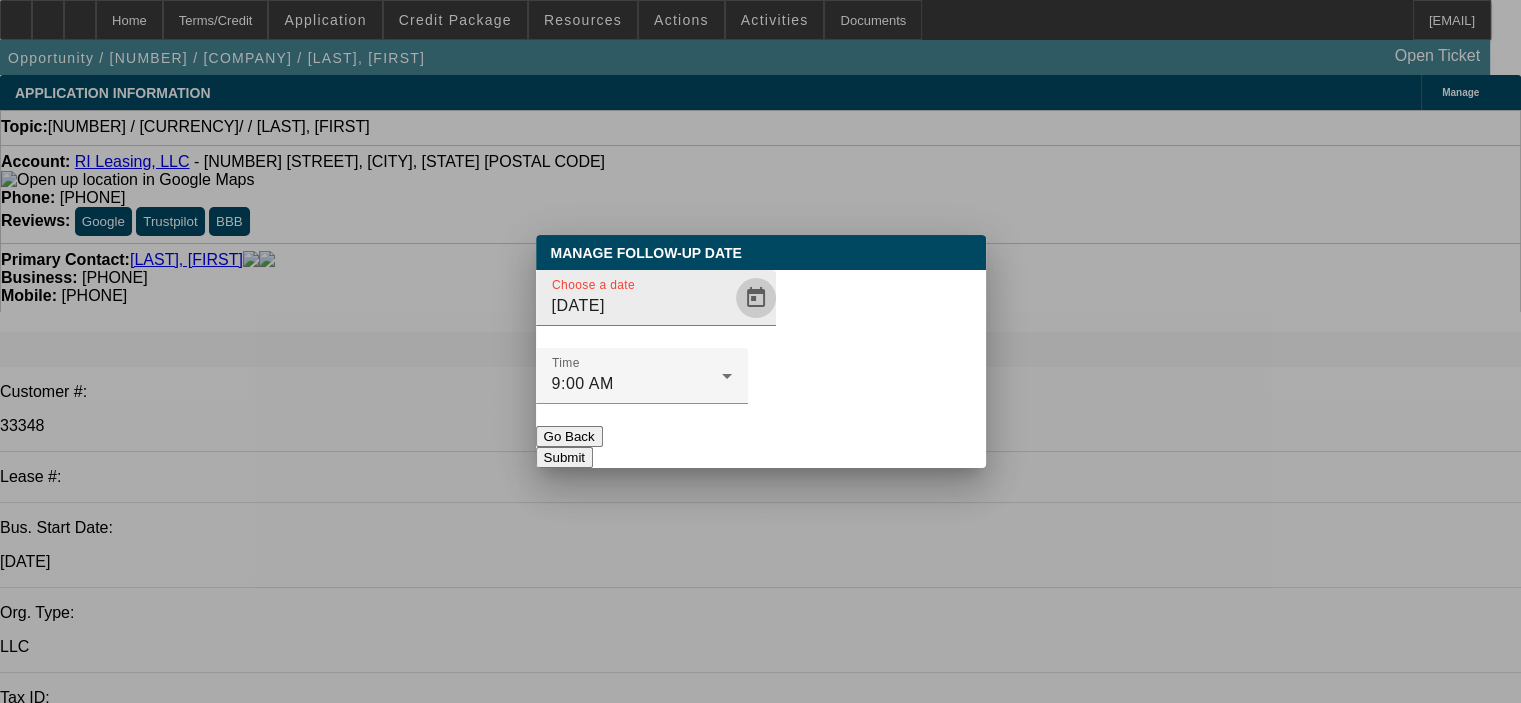 click at bounding box center [756, 298] 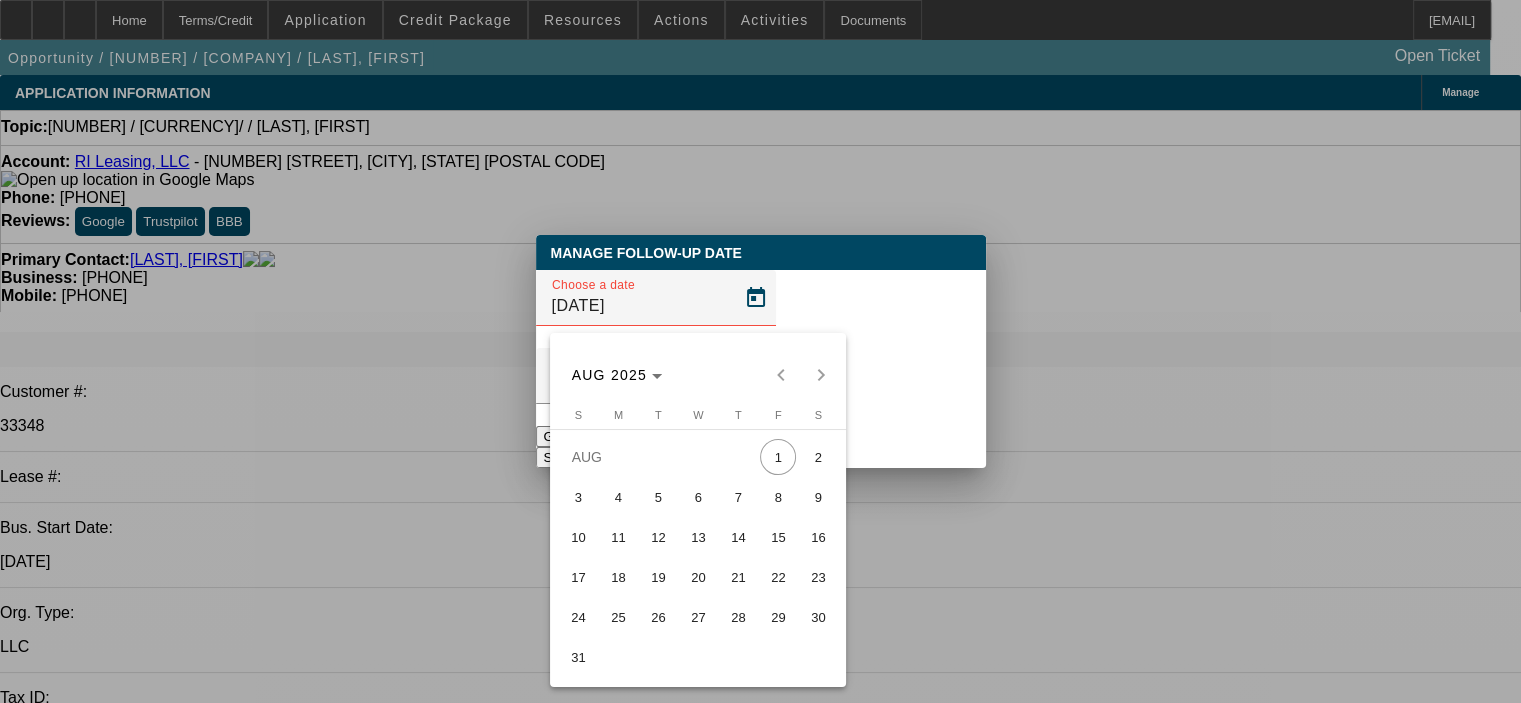 click on "15" at bounding box center [778, 537] 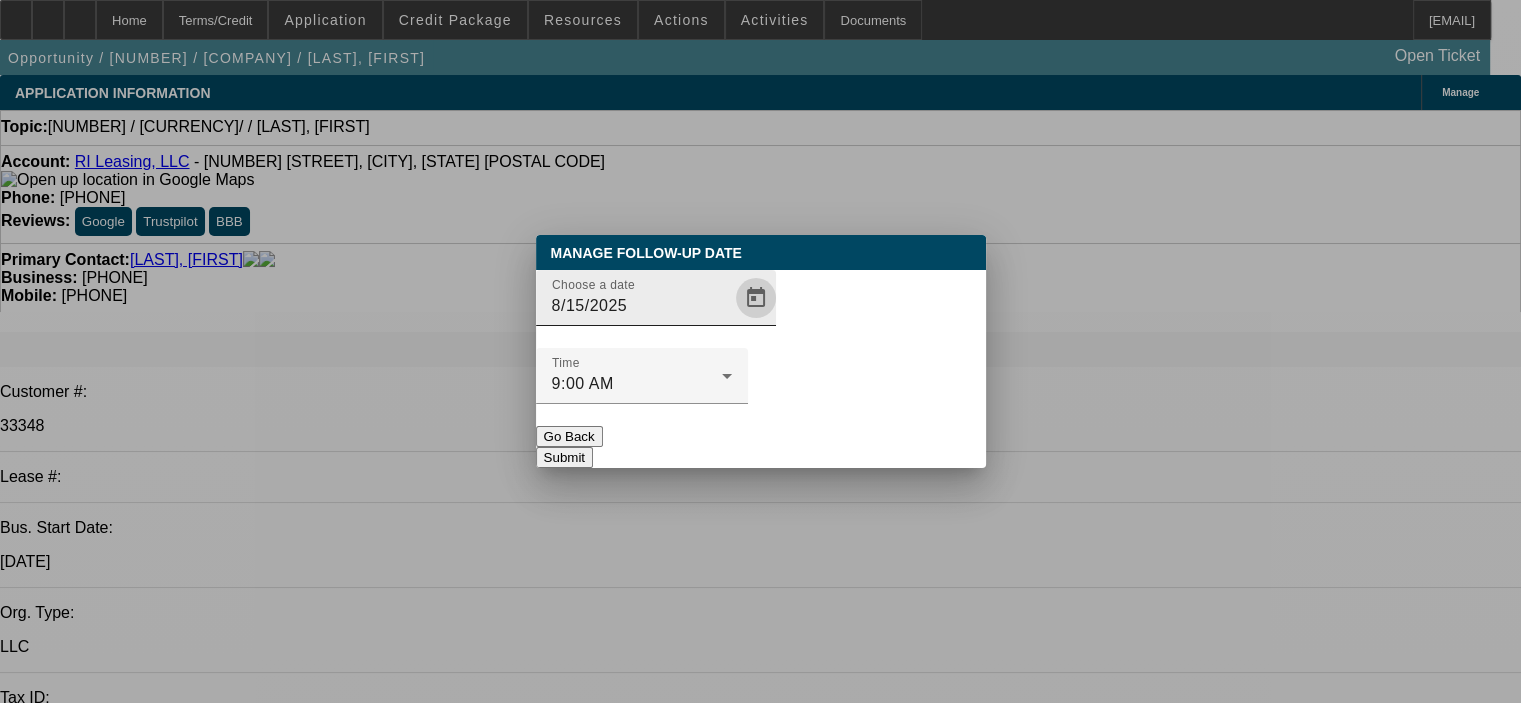 click at bounding box center (756, 298) 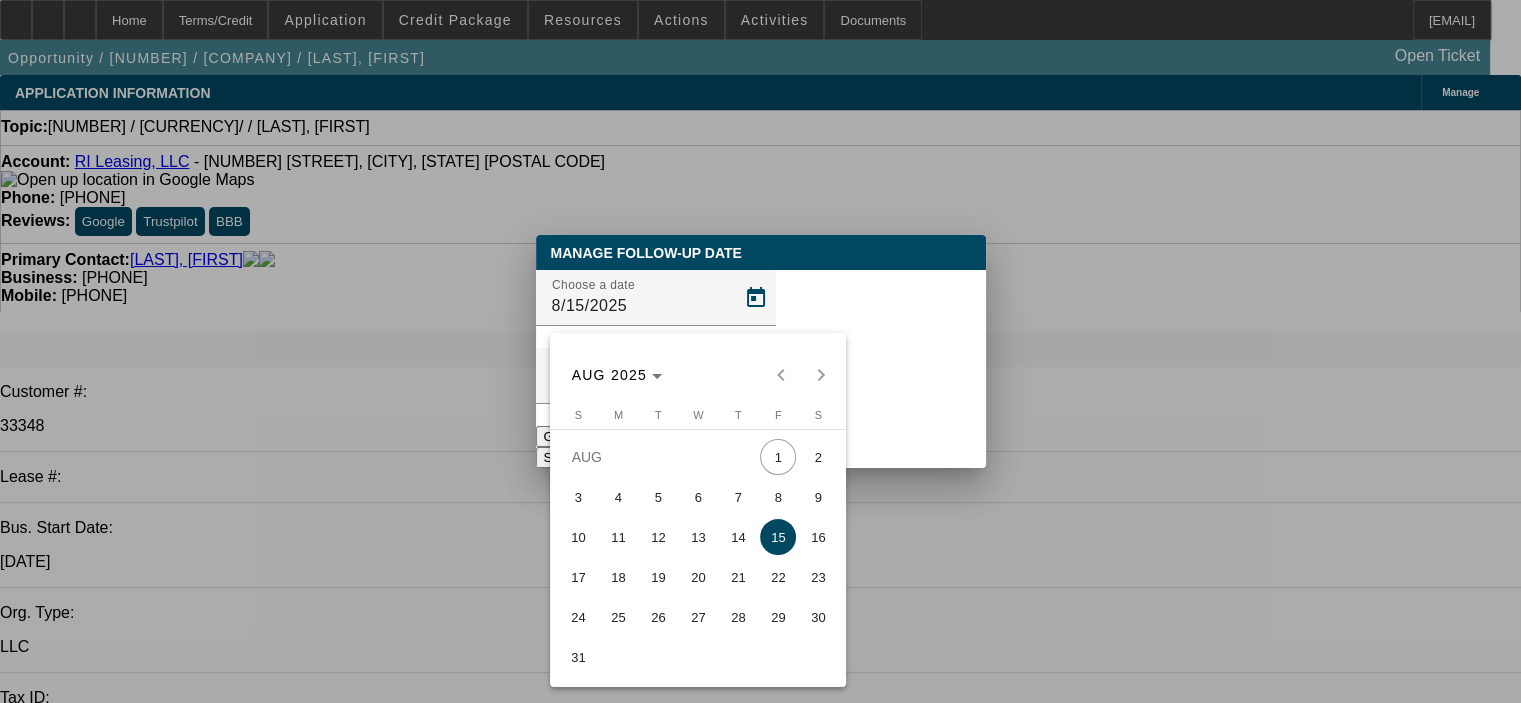 click on "29" at bounding box center [778, 617] 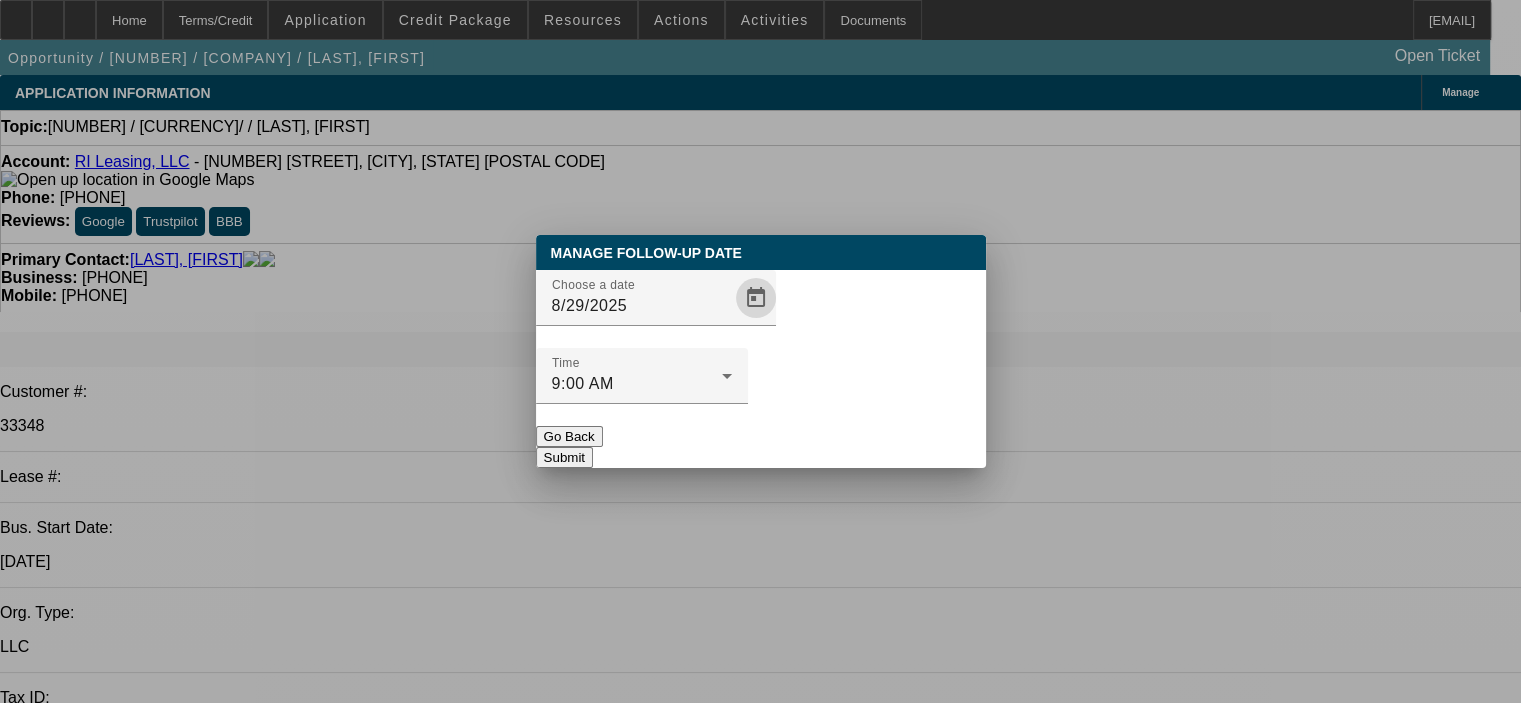 click on "Submit" at bounding box center [564, 457] 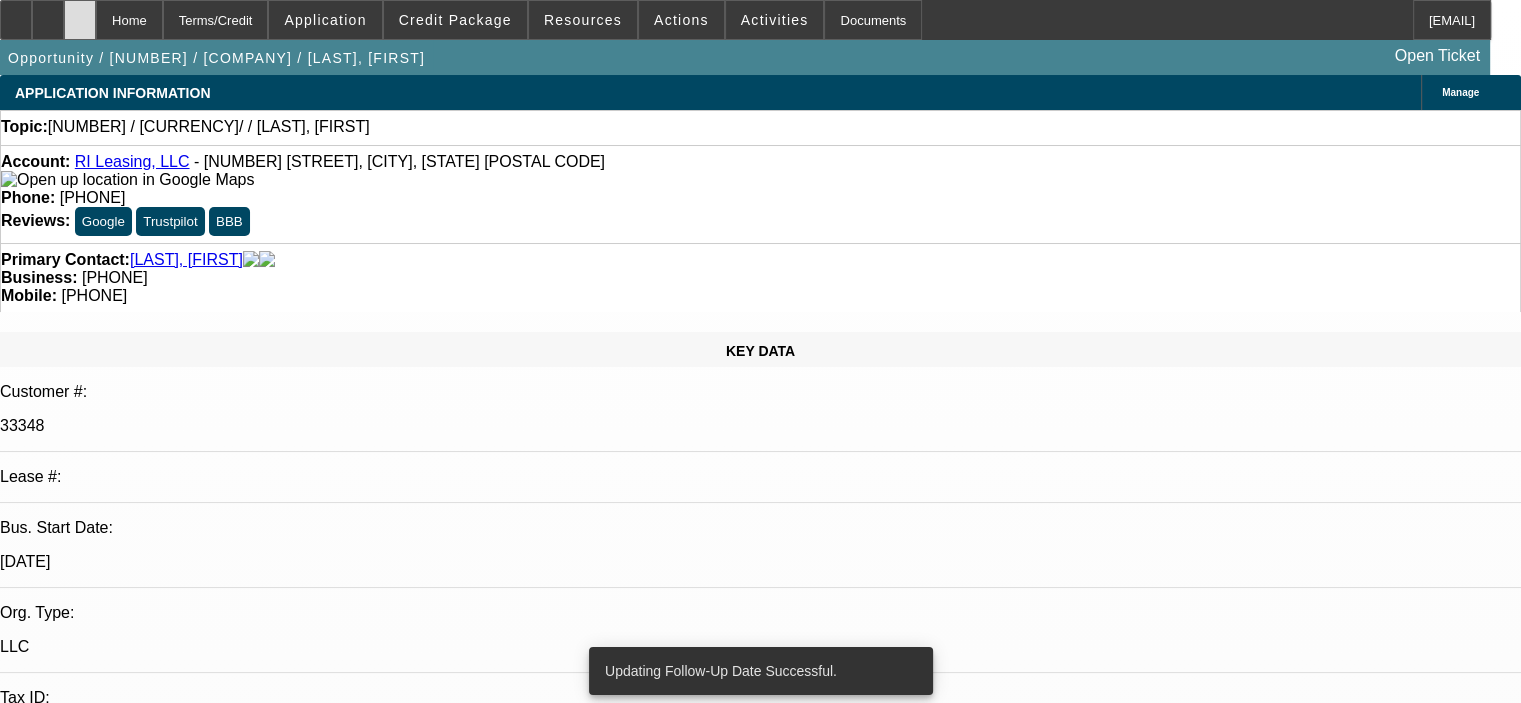 click at bounding box center [80, 20] 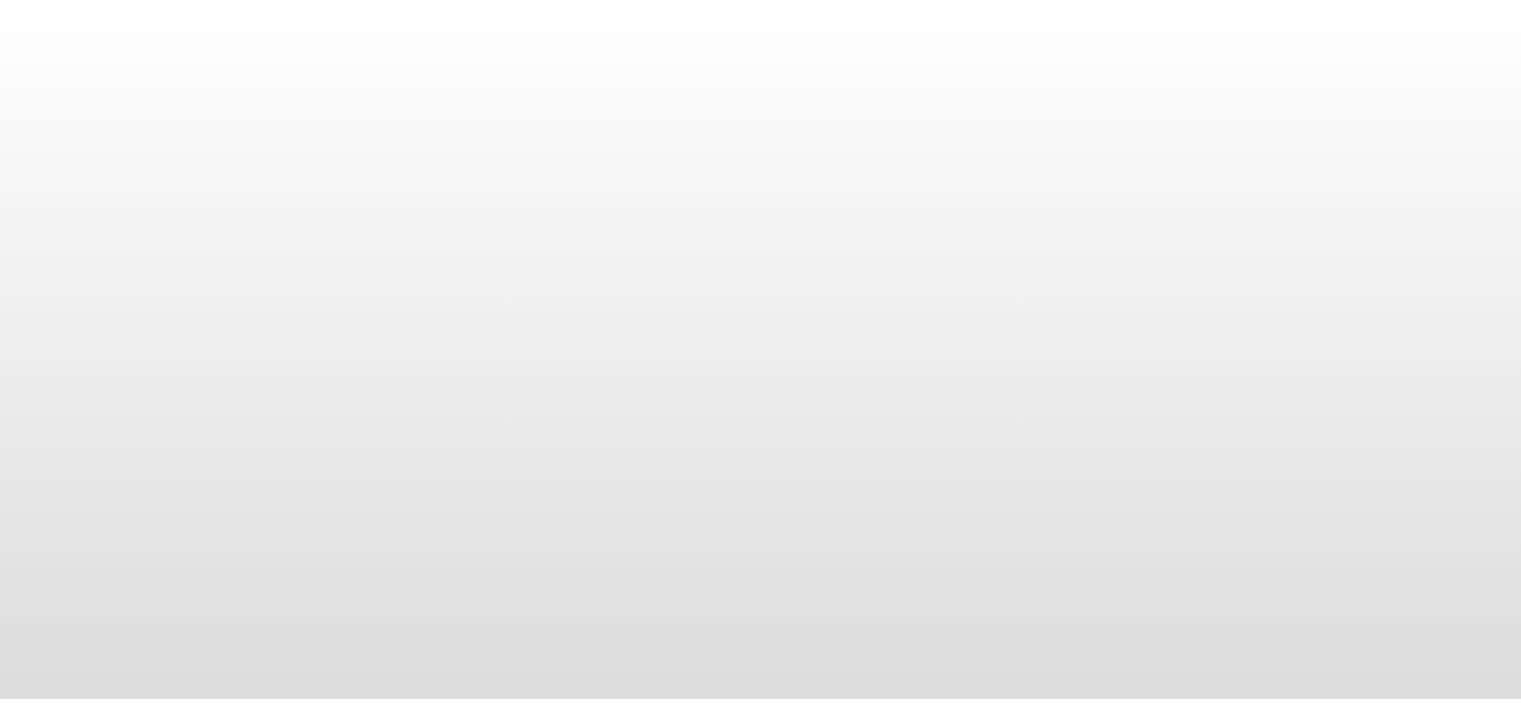 scroll, scrollTop: 0, scrollLeft: 0, axis: both 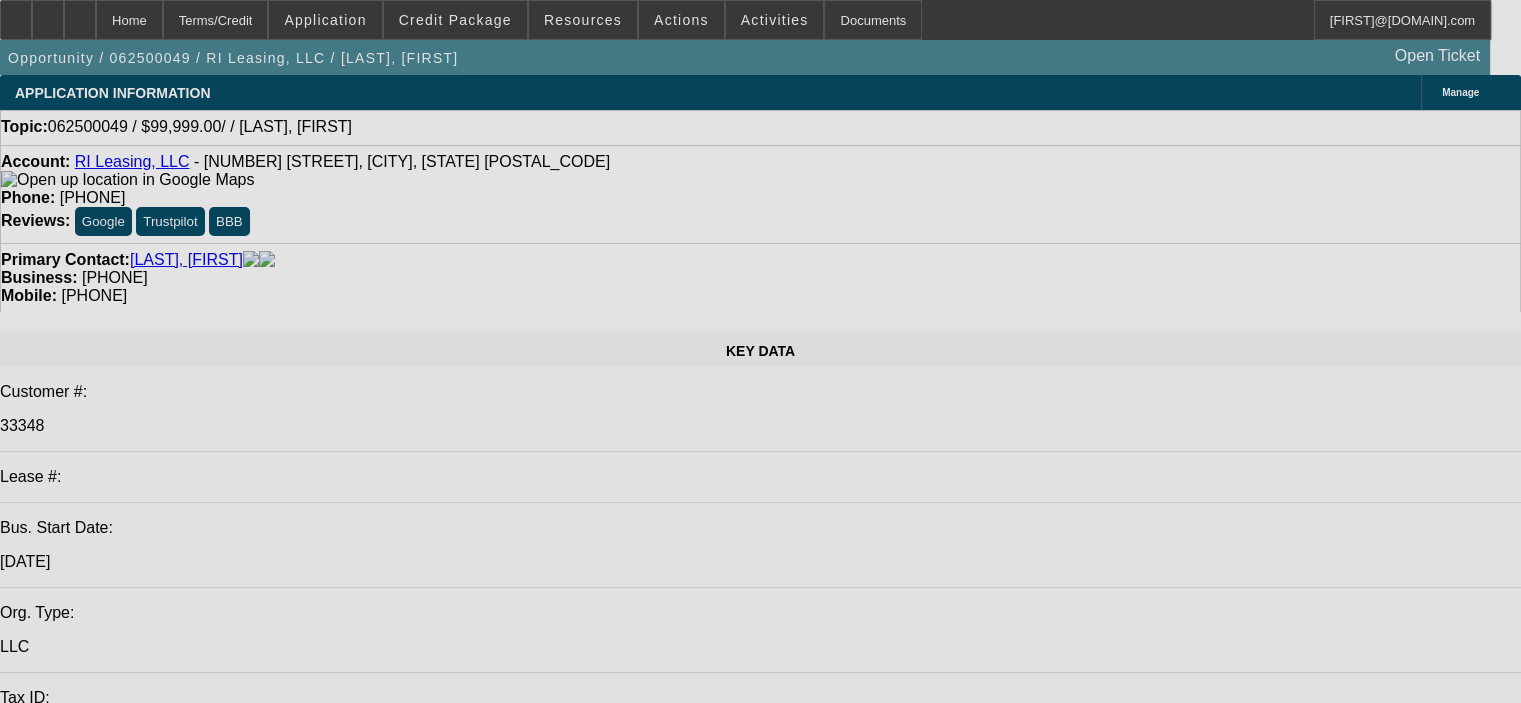 select on "0" 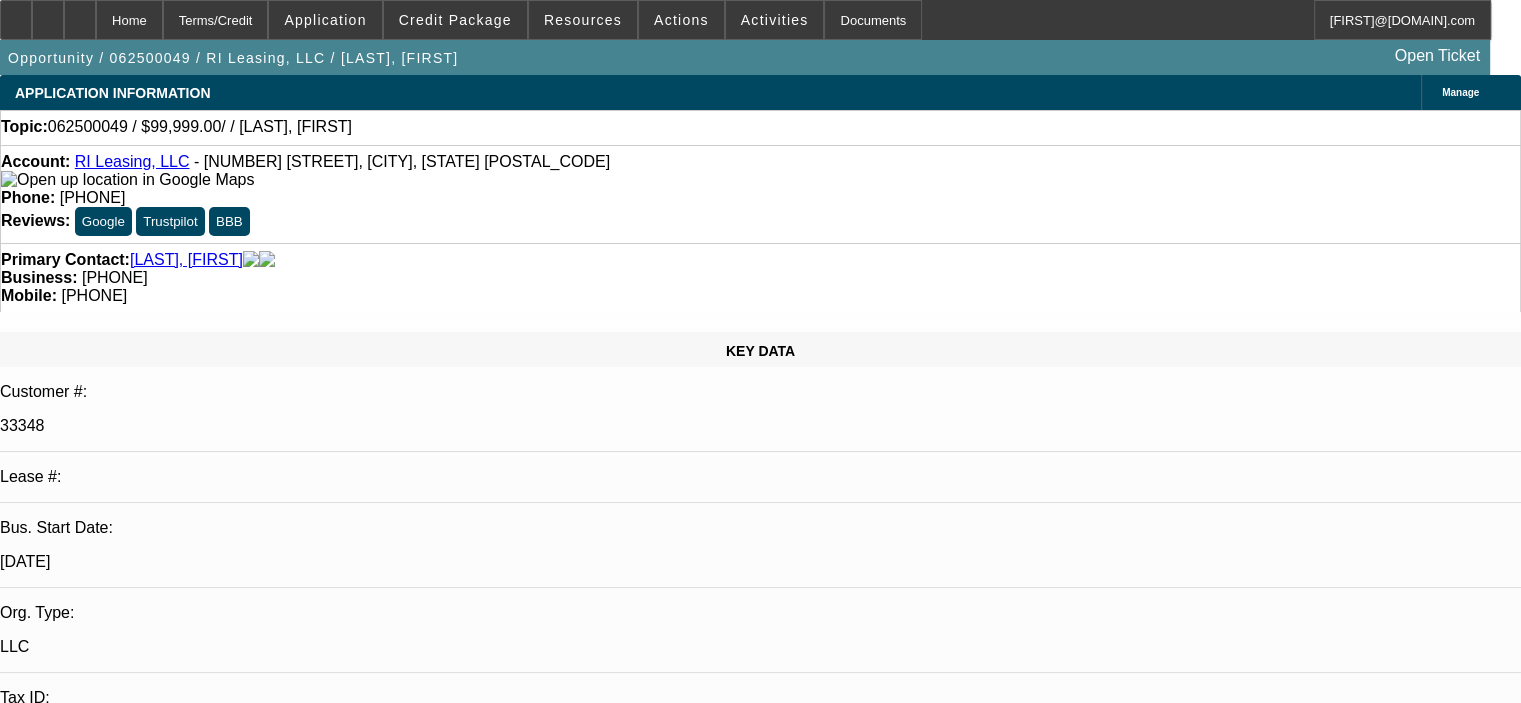 select on "2" 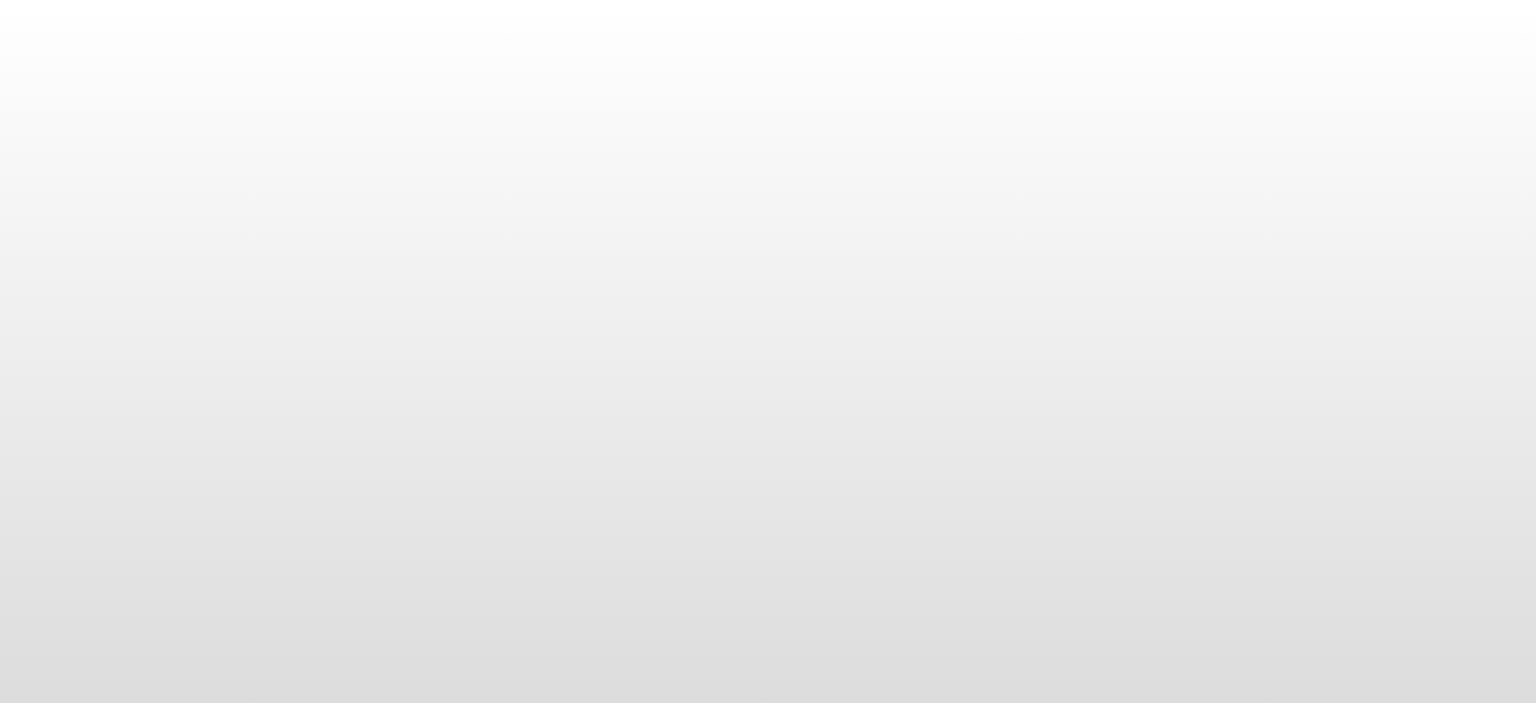 scroll, scrollTop: 0, scrollLeft: 0, axis: both 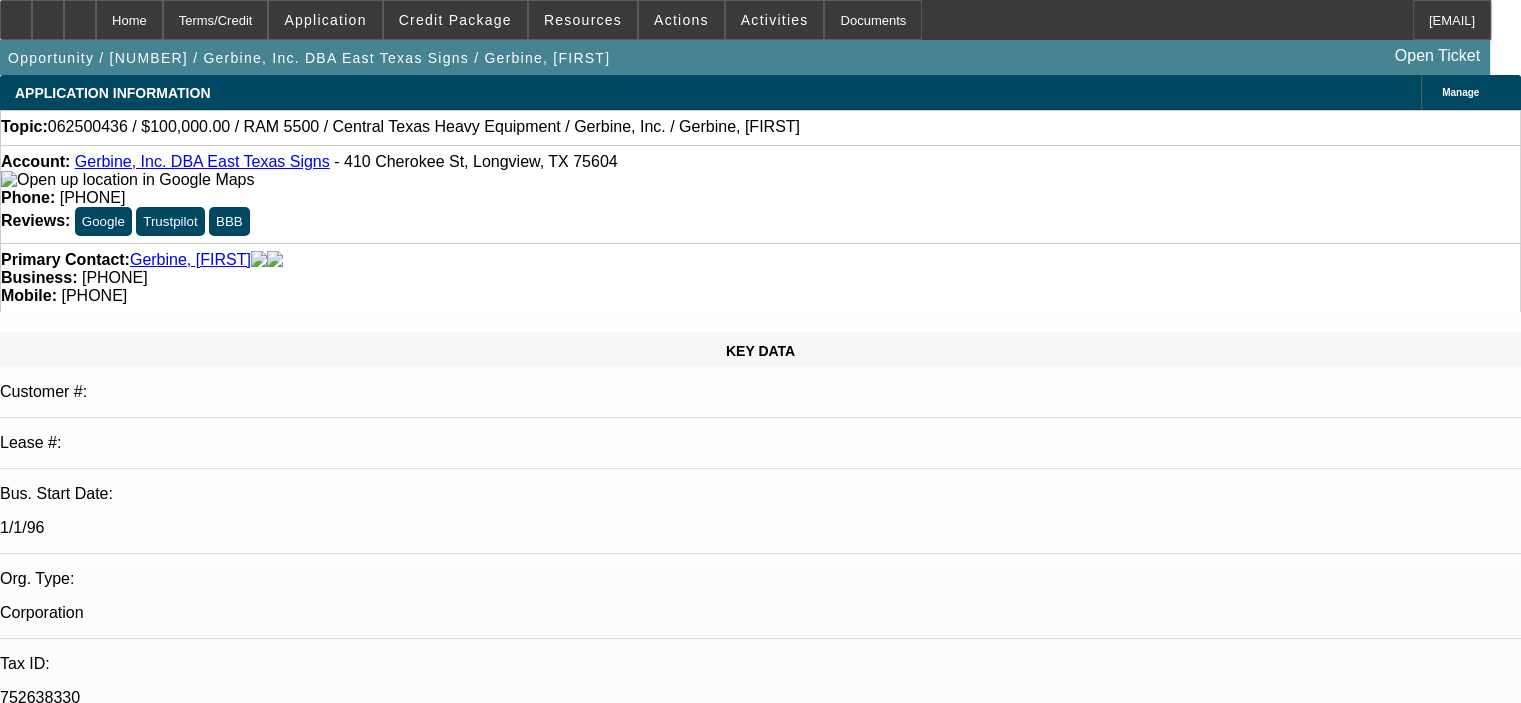 select on "0" 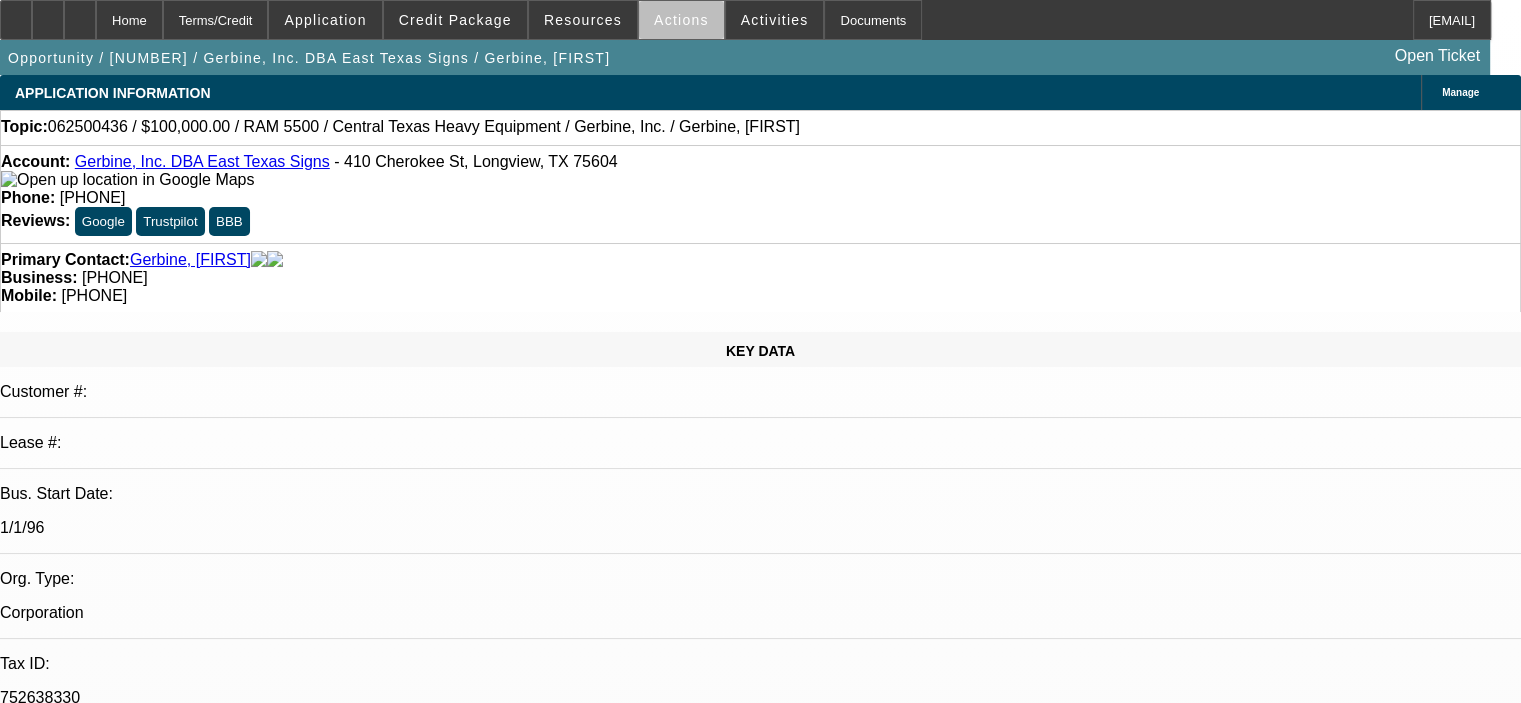 click at bounding box center (681, 20) 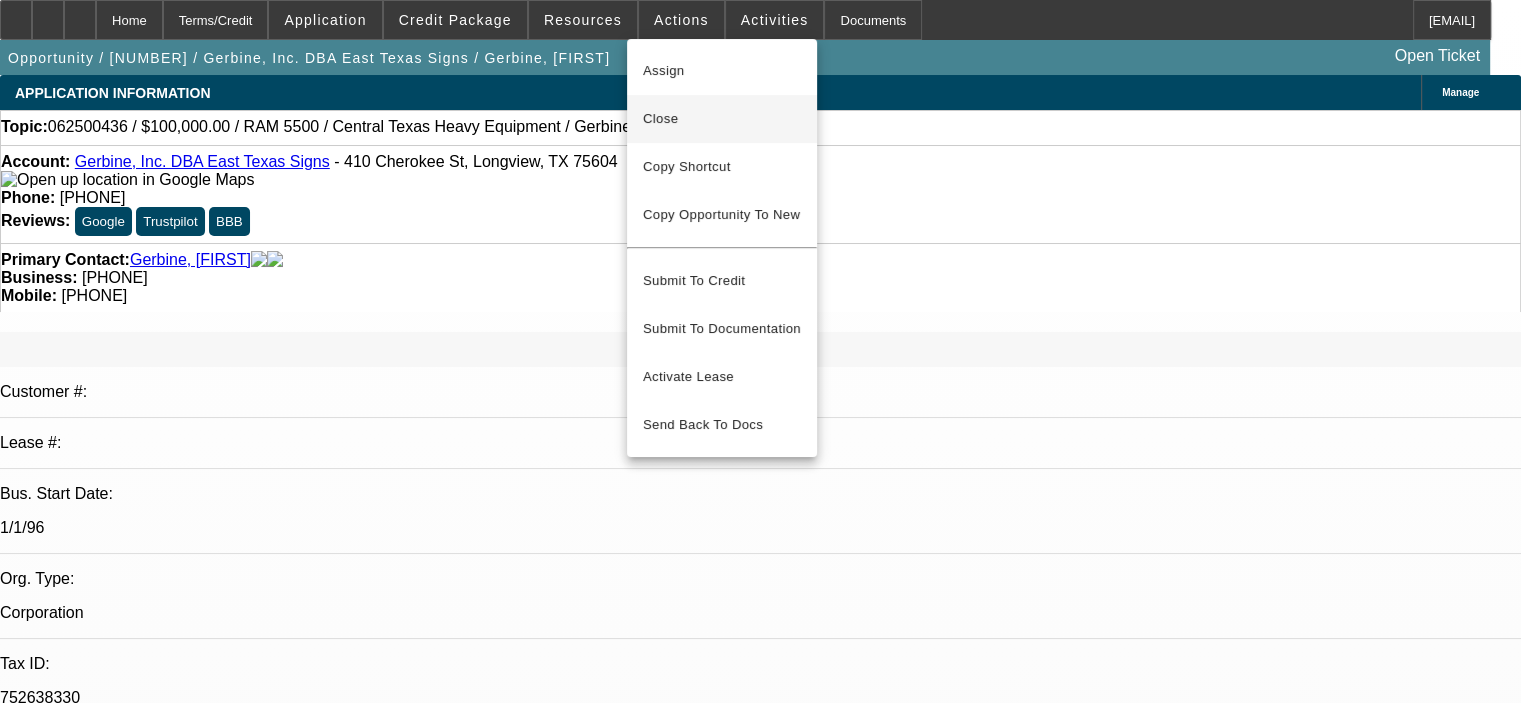 click on "Close" at bounding box center (722, 119) 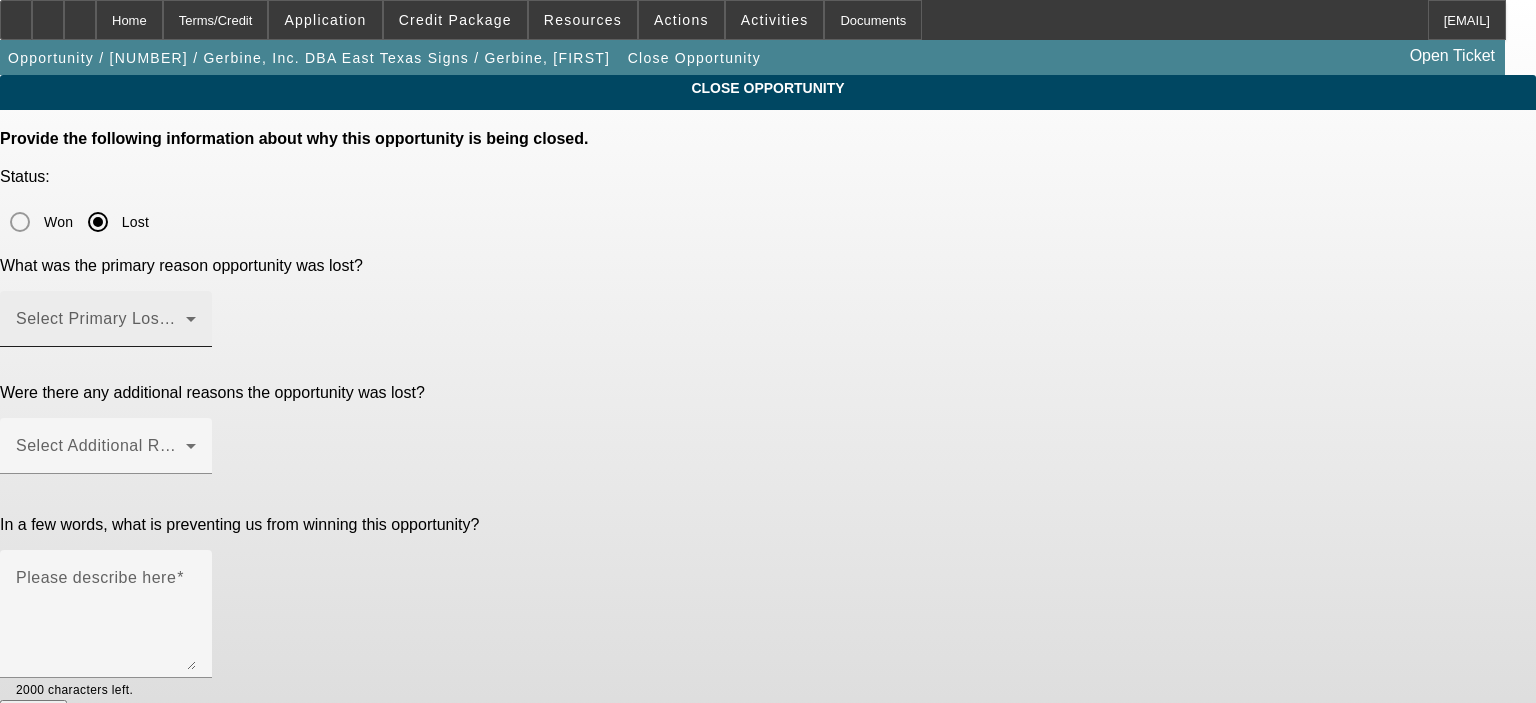 click on "Select Primary Lost Reason" 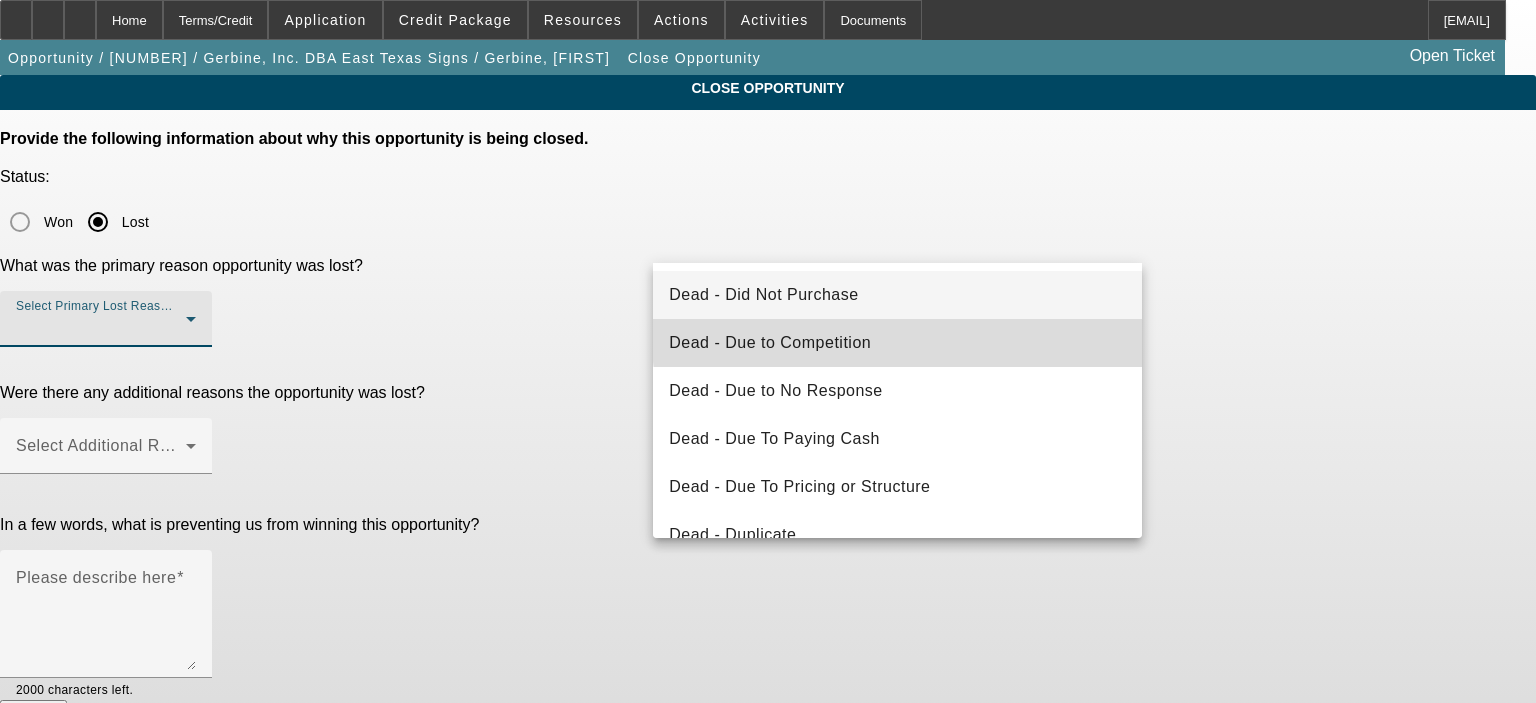 click on "Dead - Due to Competition" at bounding box center [897, 343] 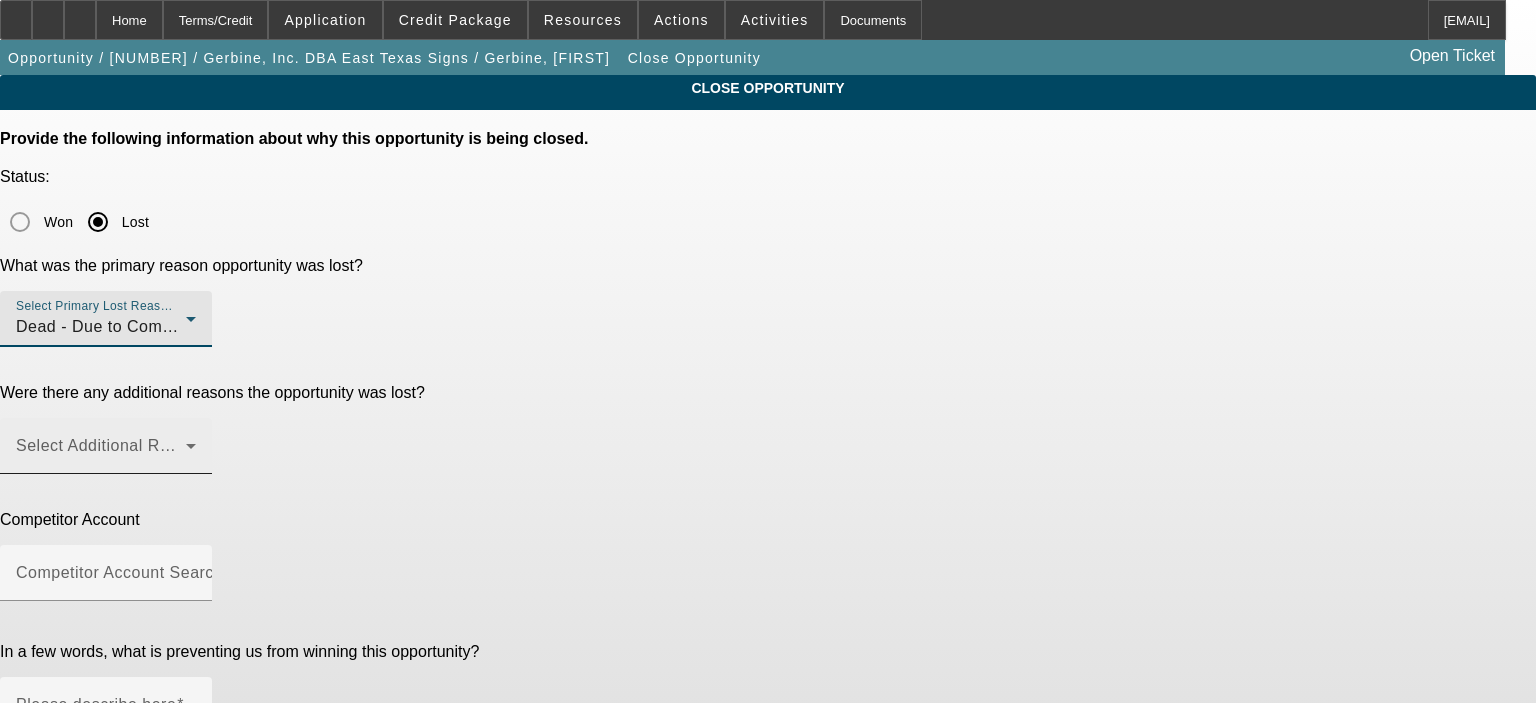 click at bounding box center (101, 454) 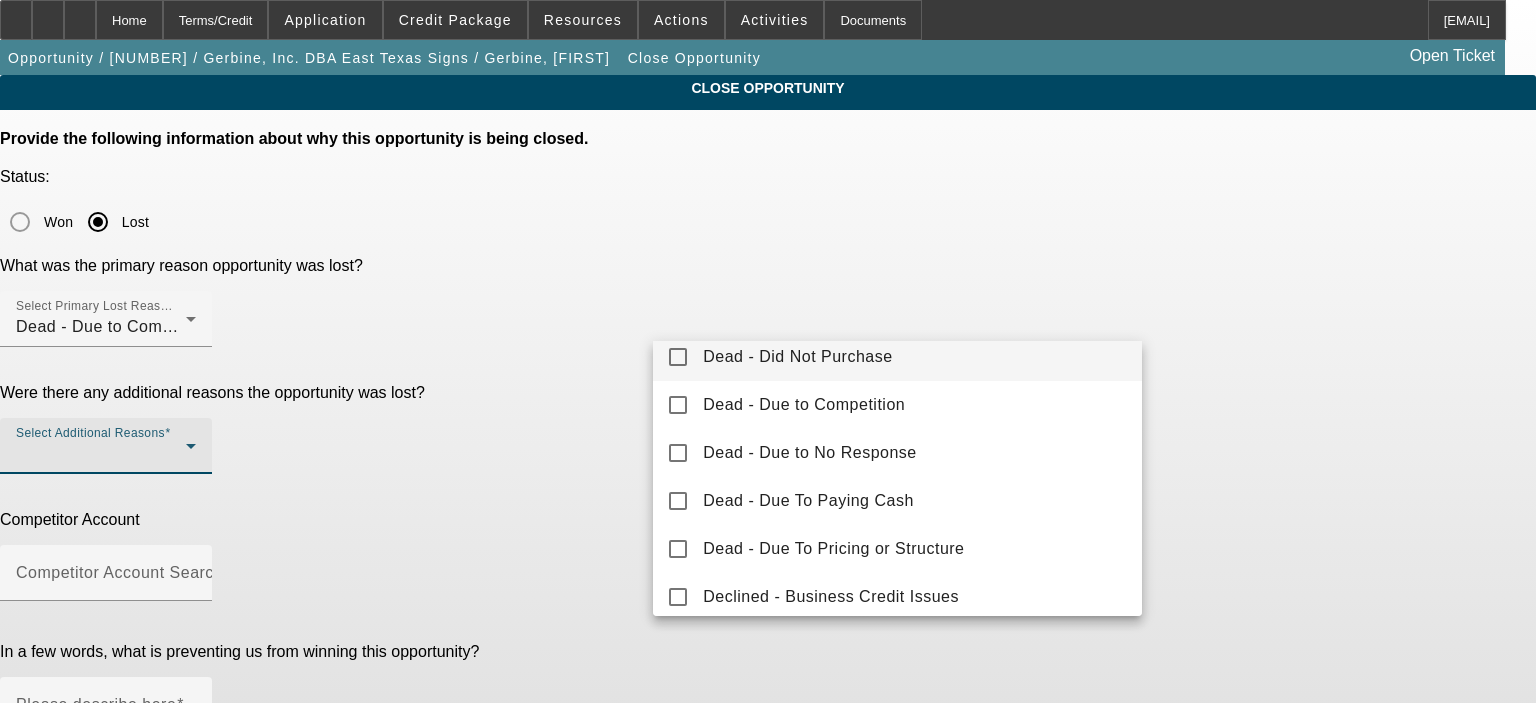 scroll, scrollTop: 100, scrollLeft: 0, axis: vertical 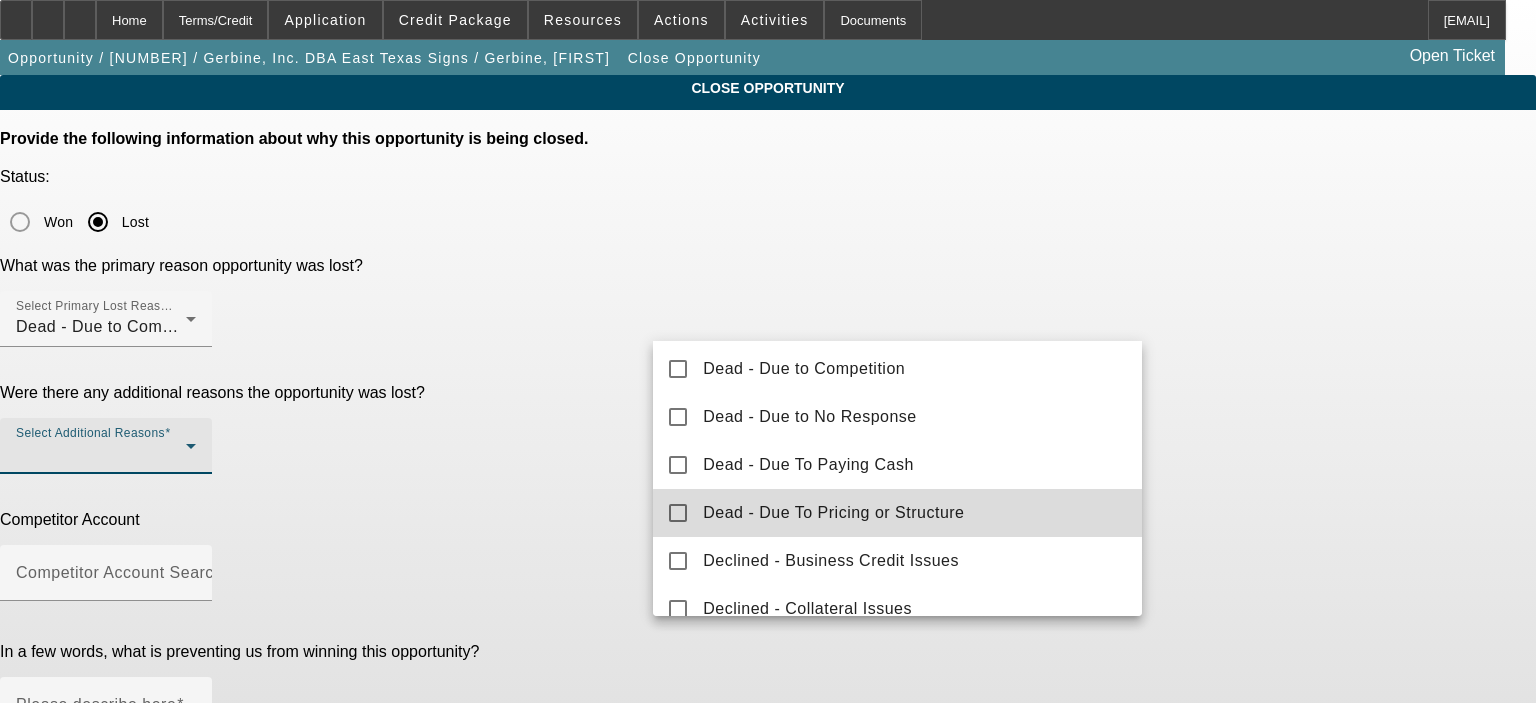 click on "Dead - Due To Pricing or Structure" at bounding box center (833, 513) 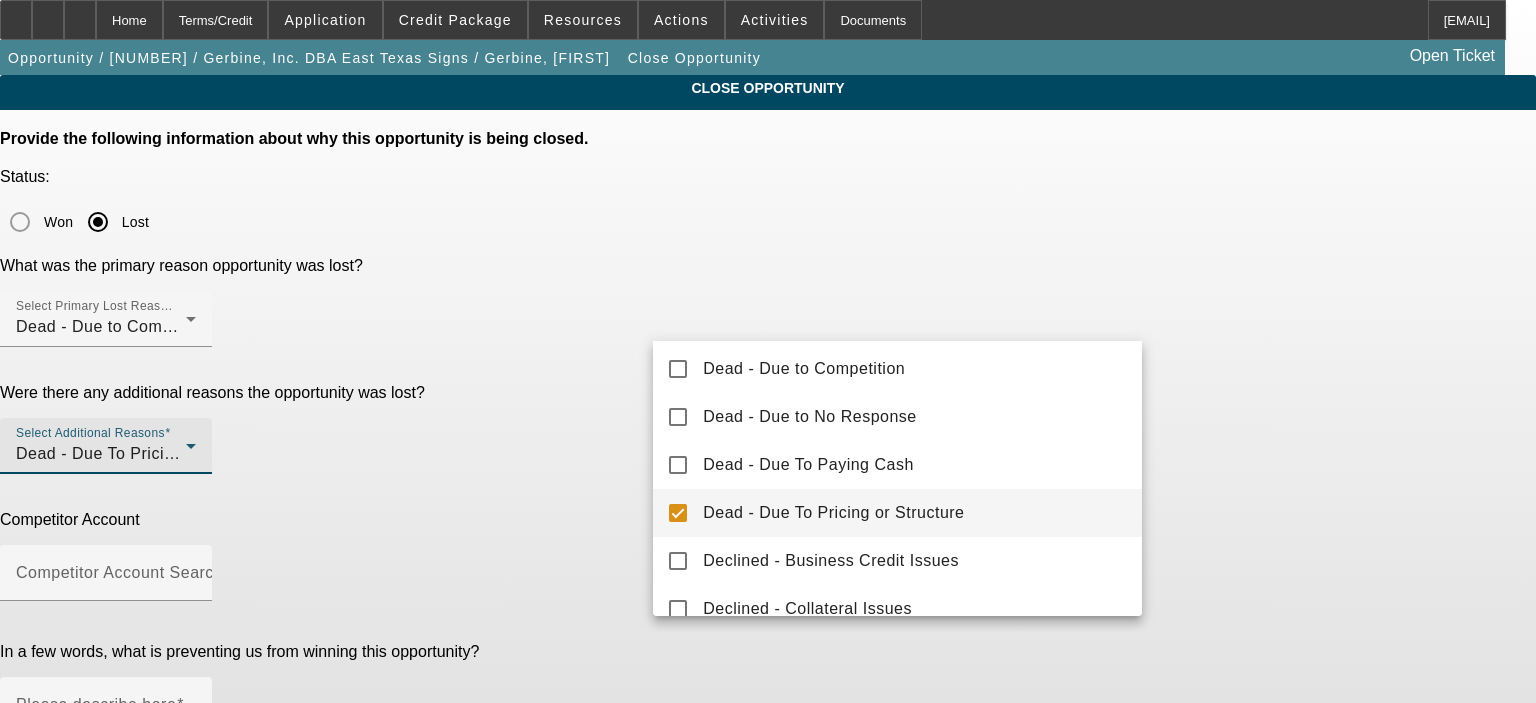 click at bounding box center [768, 351] 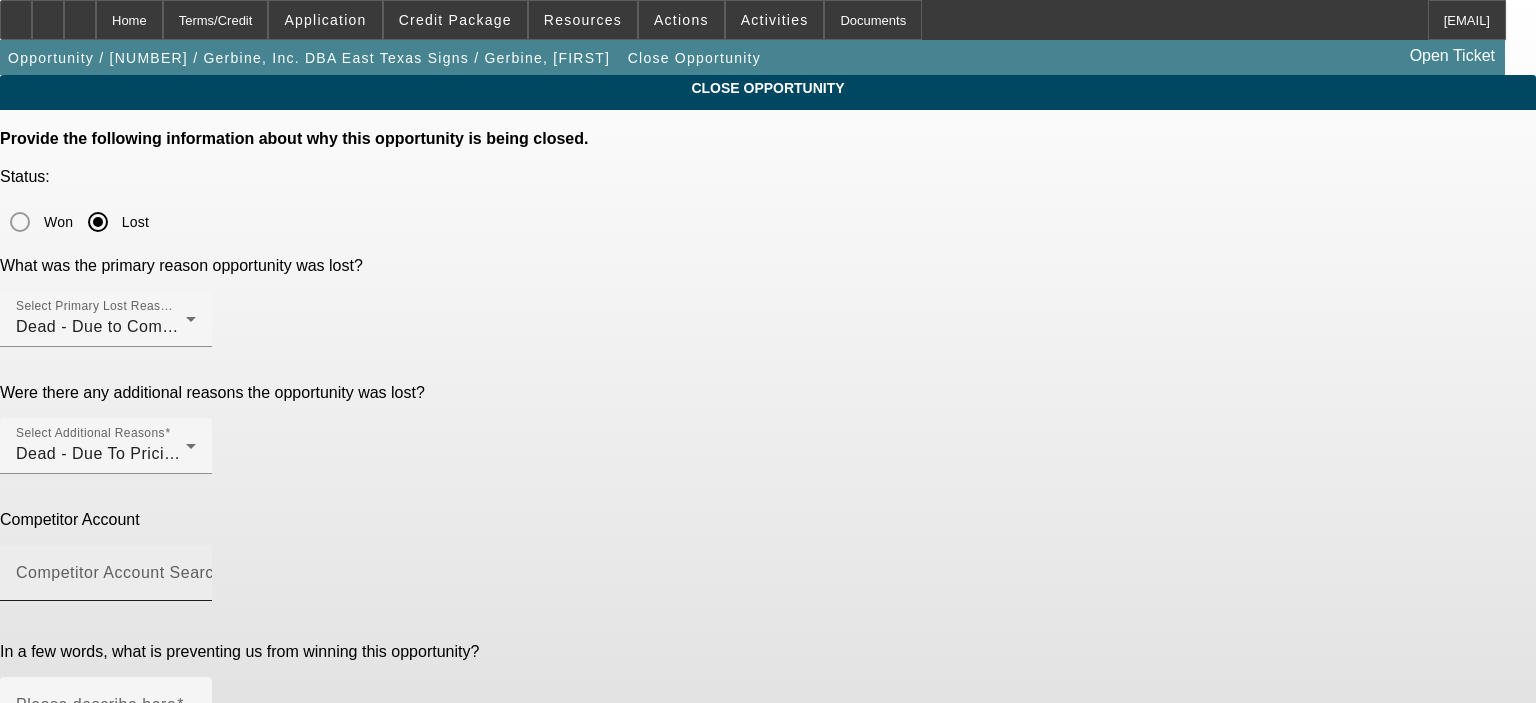 click on "Competitor Account Search" 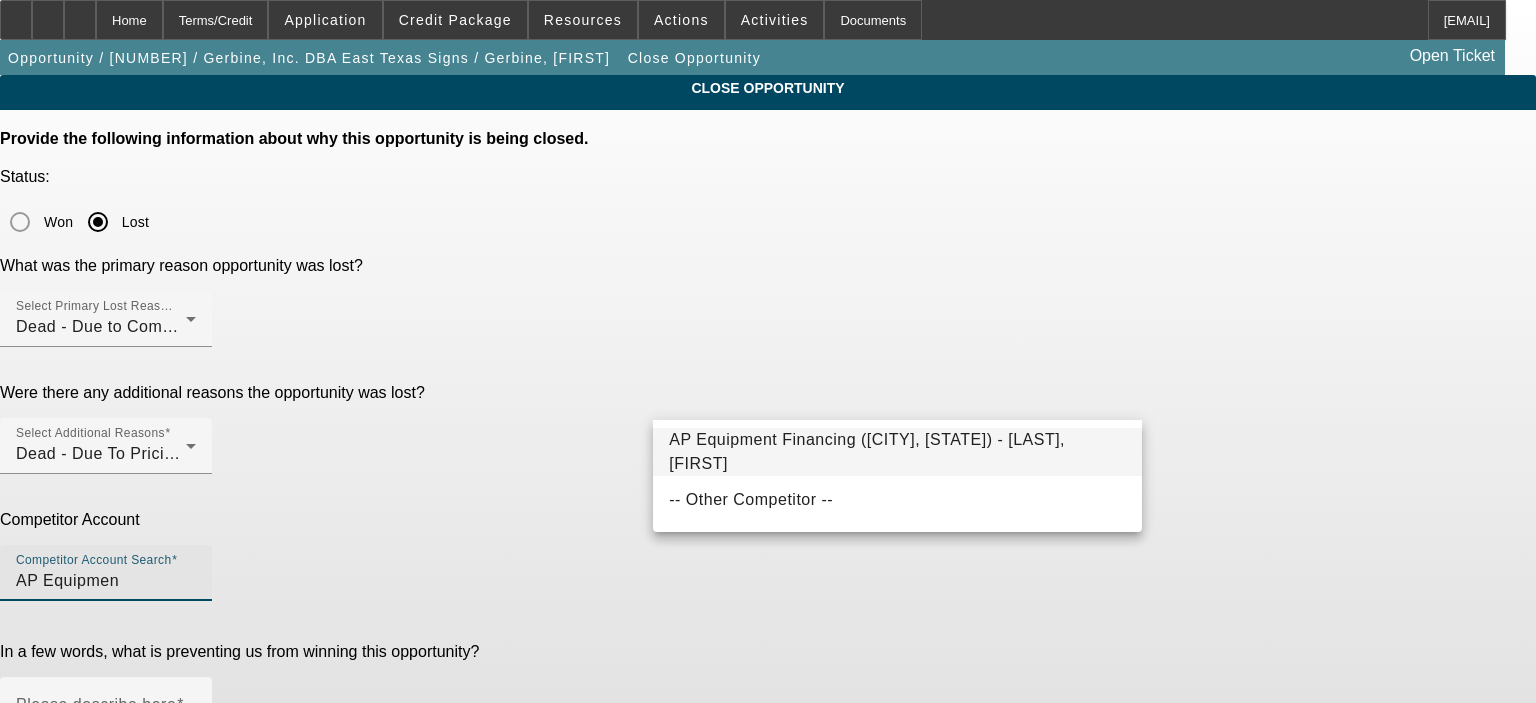 click on "AP Equipment Financing (Bend, OR) - Enbom, Christopher" at bounding box center (897, 452) 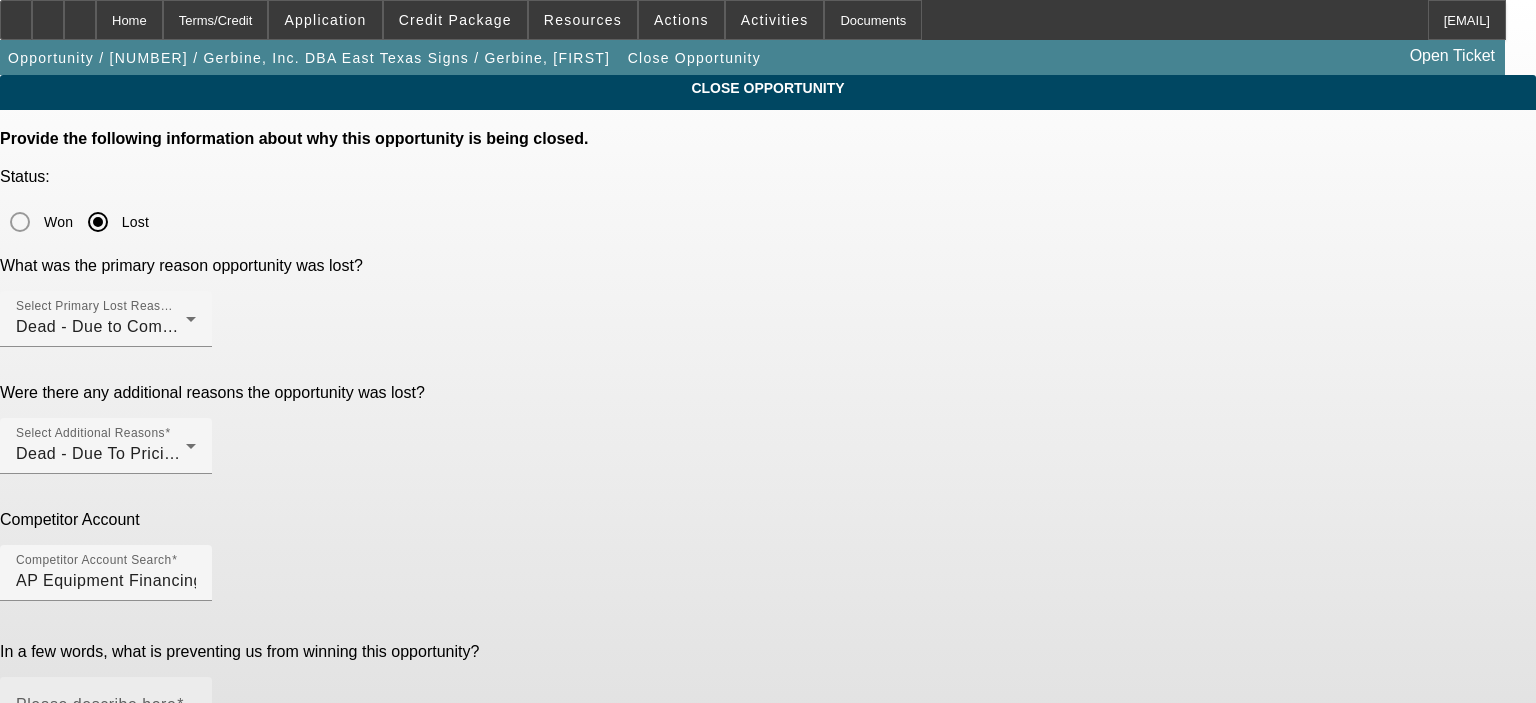 click on "Please describe here" at bounding box center [96, 704] 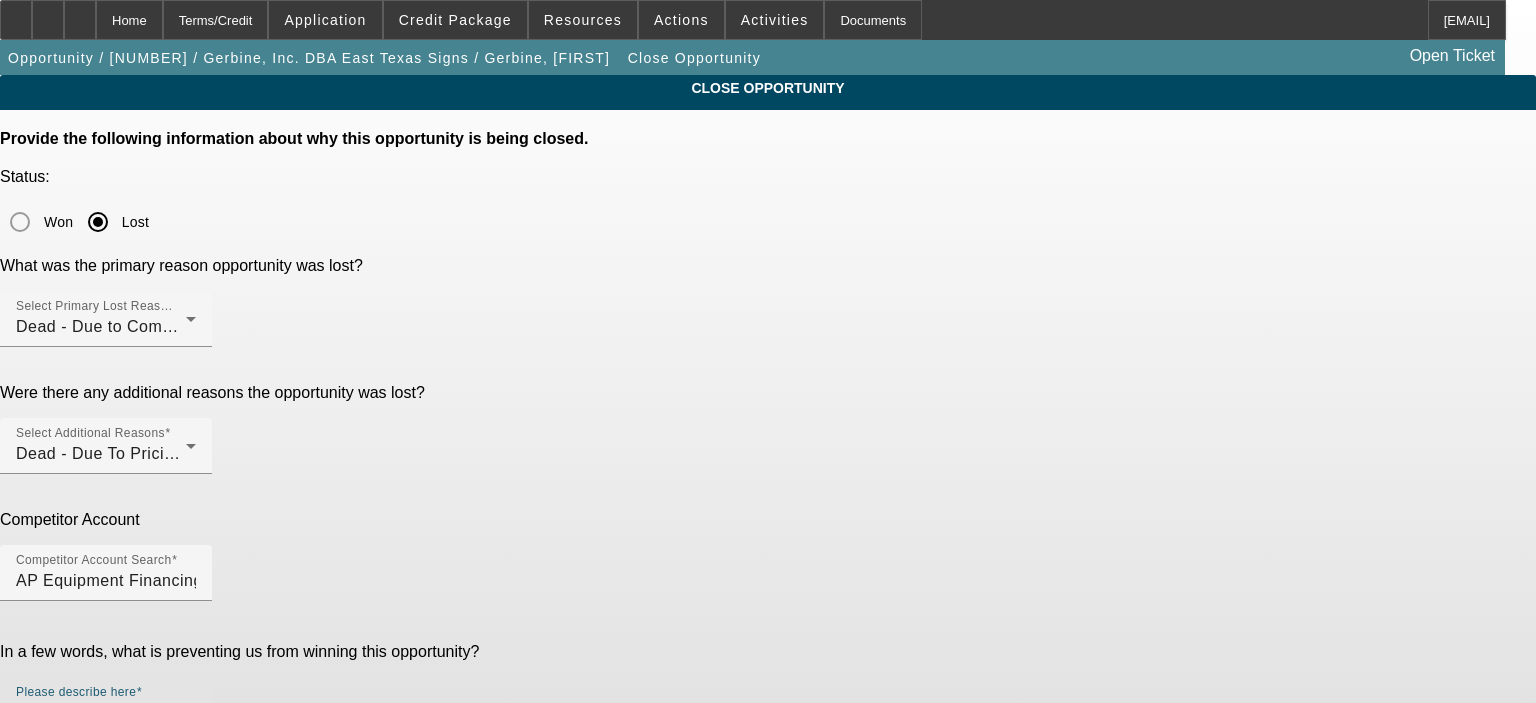 click on "Please describe here
financed with AP before and they beat our approval by enough" 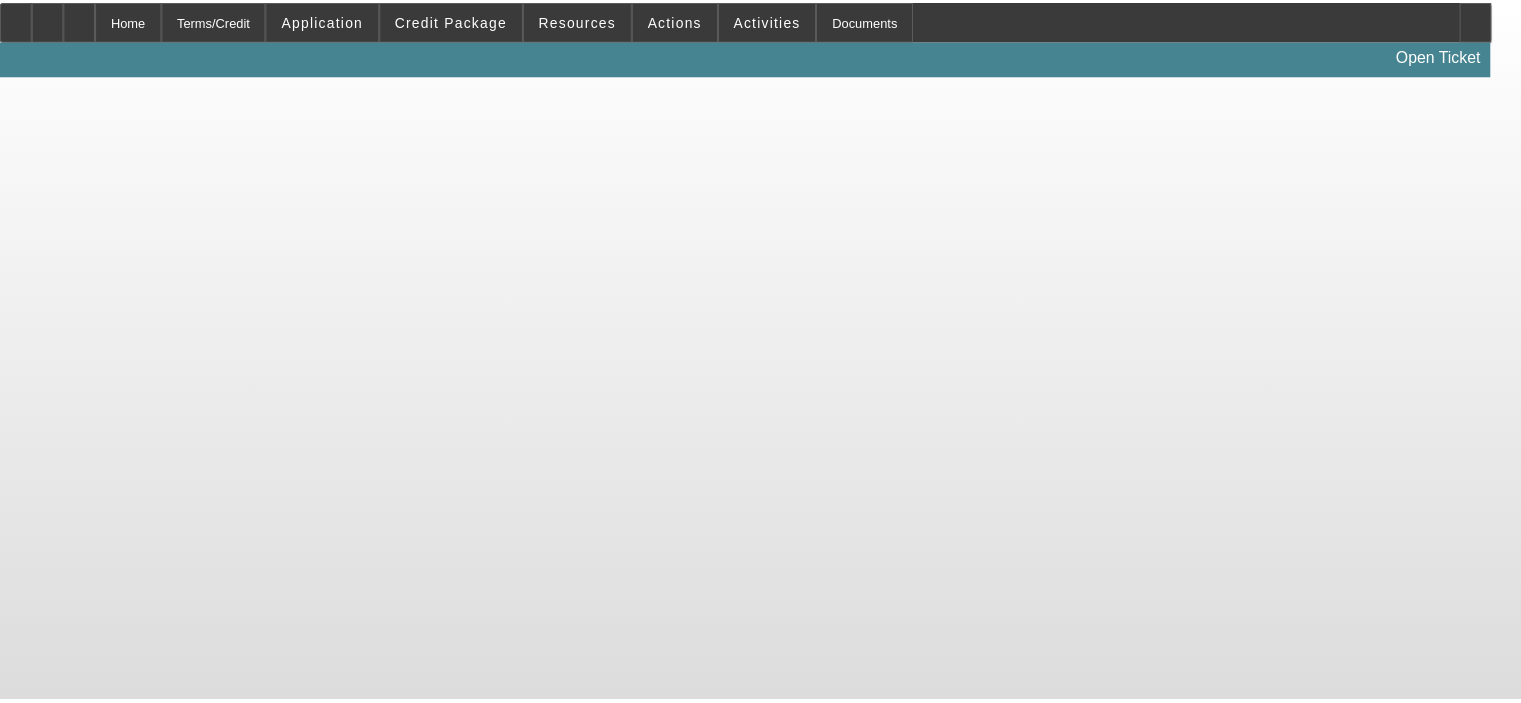 scroll, scrollTop: 0, scrollLeft: 0, axis: both 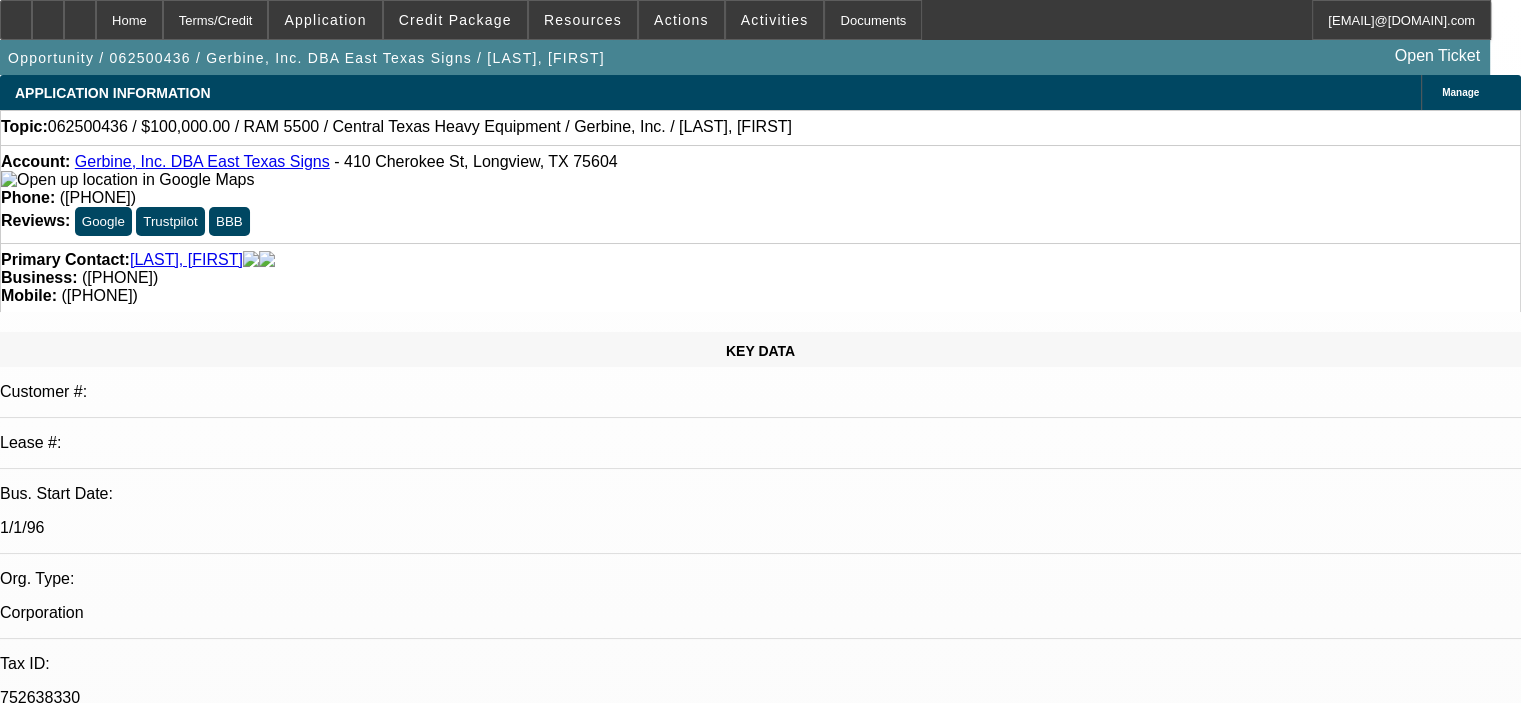 select on "0" 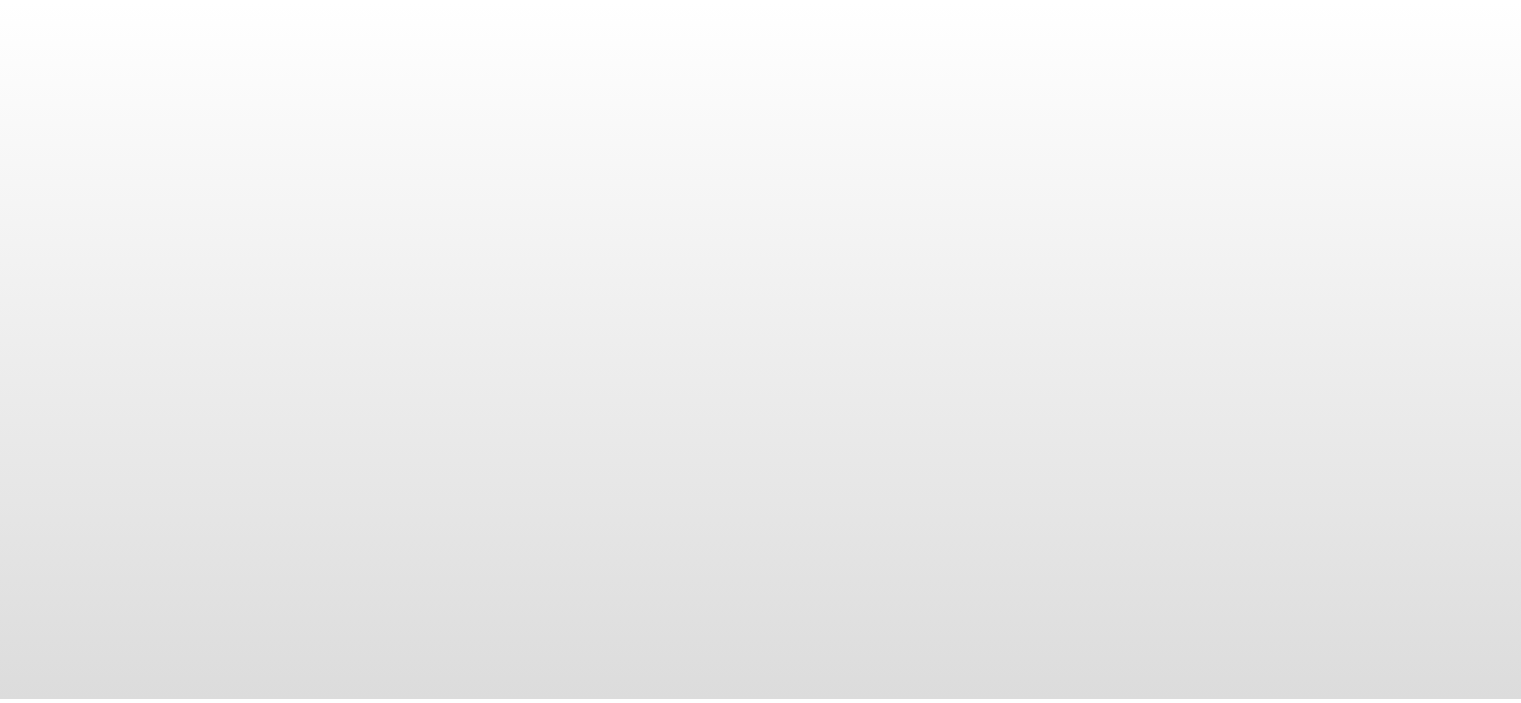 scroll, scrollTop: 0, scrollLeft: 0, axis: both 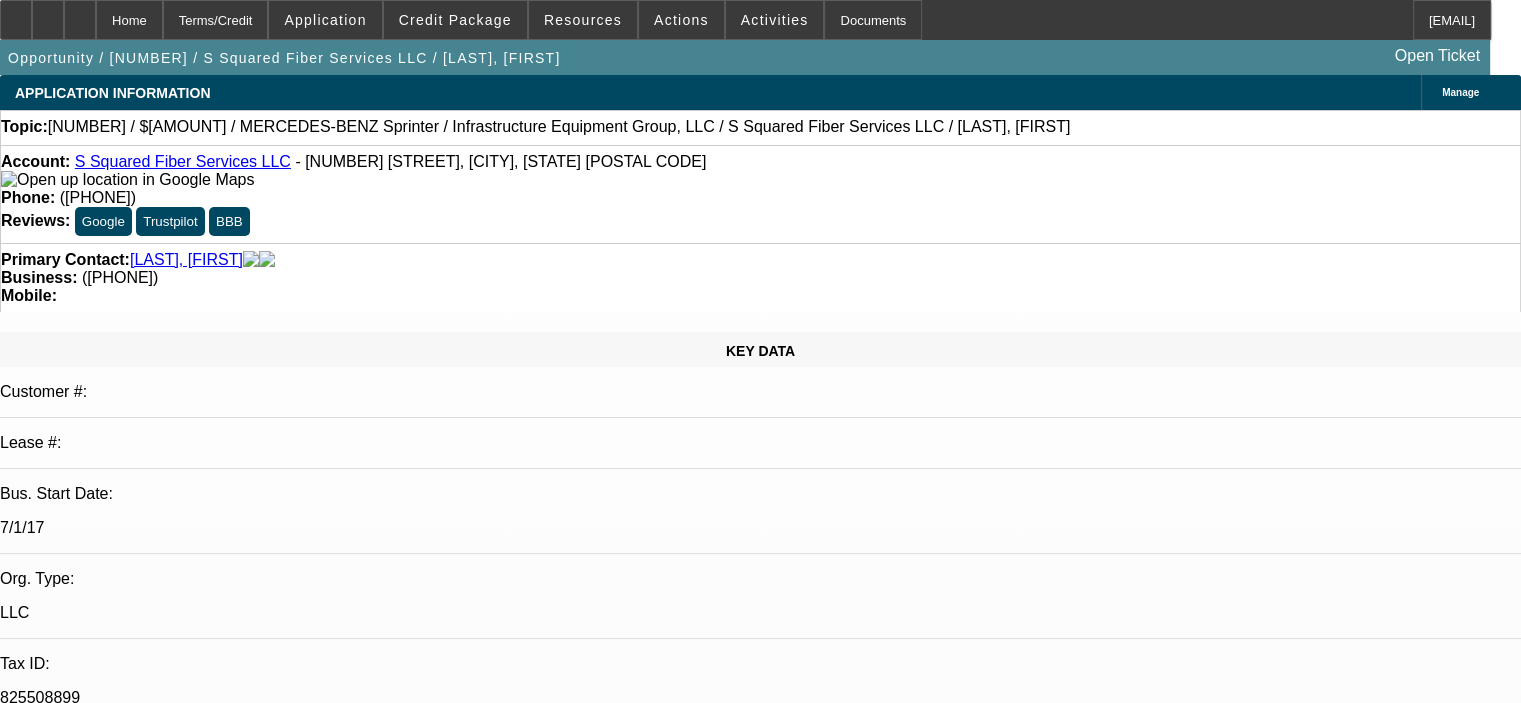 select on "0" 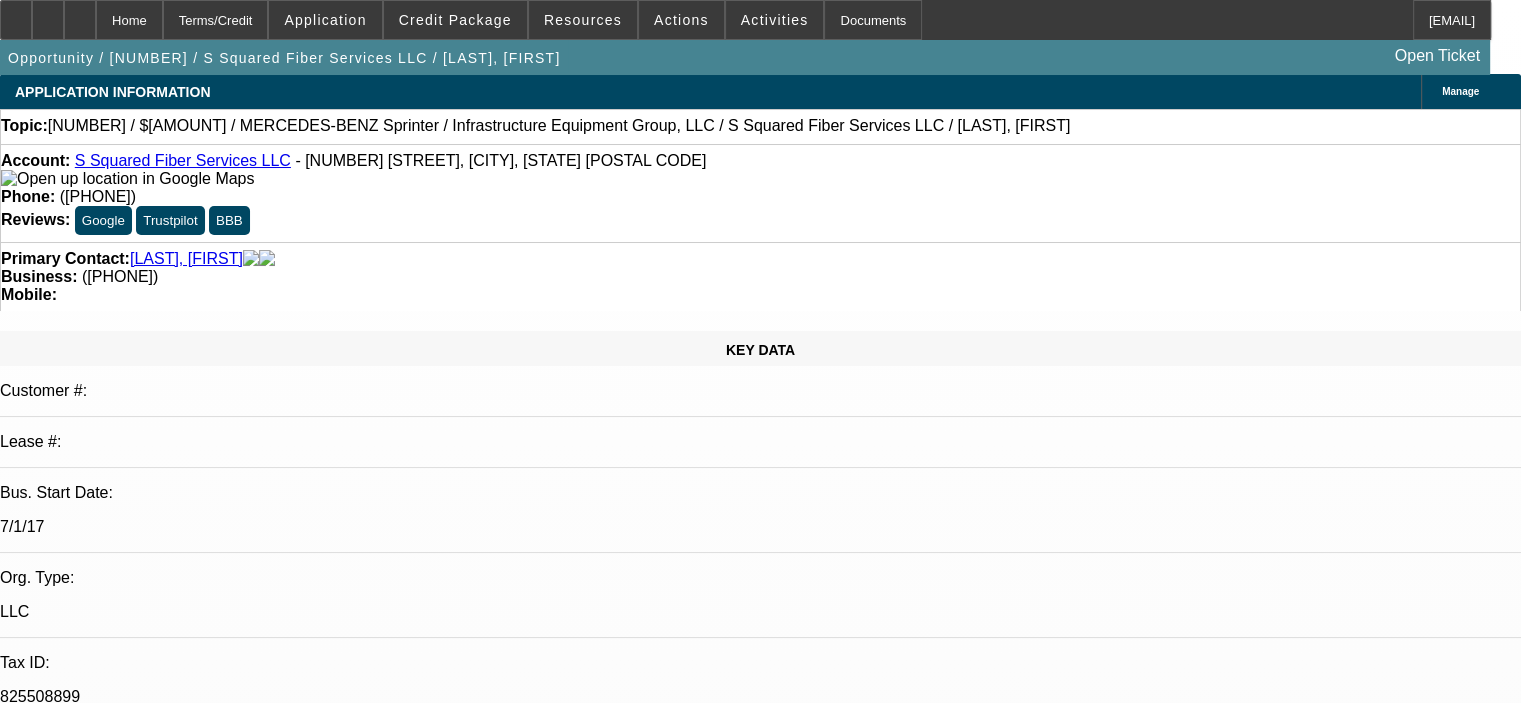 scroll, scrollTop: 0, scrollLeft: 0, axis: both 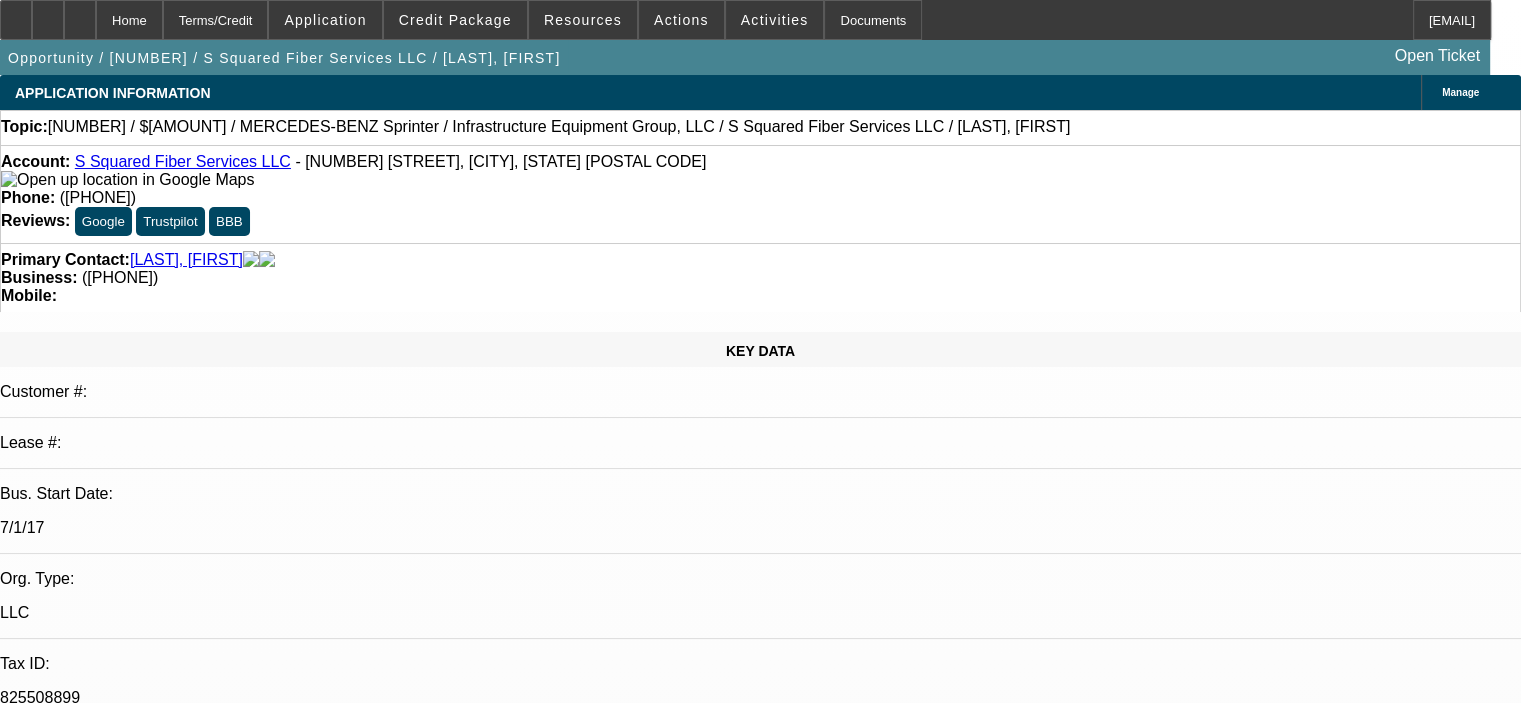 click on "07/22/2025 9:00 AM" at bounding box center [71, 2910] 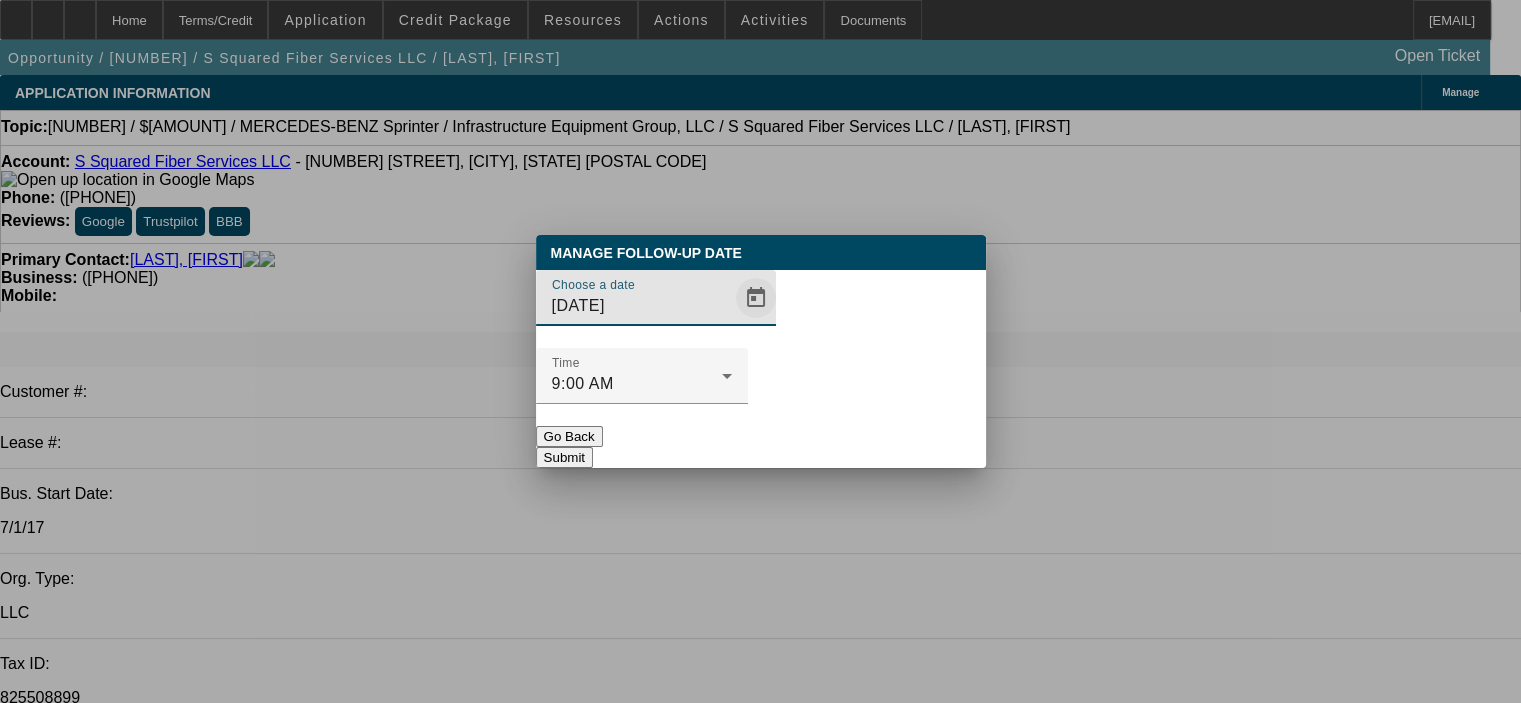 click at bounding box center (756, 298) 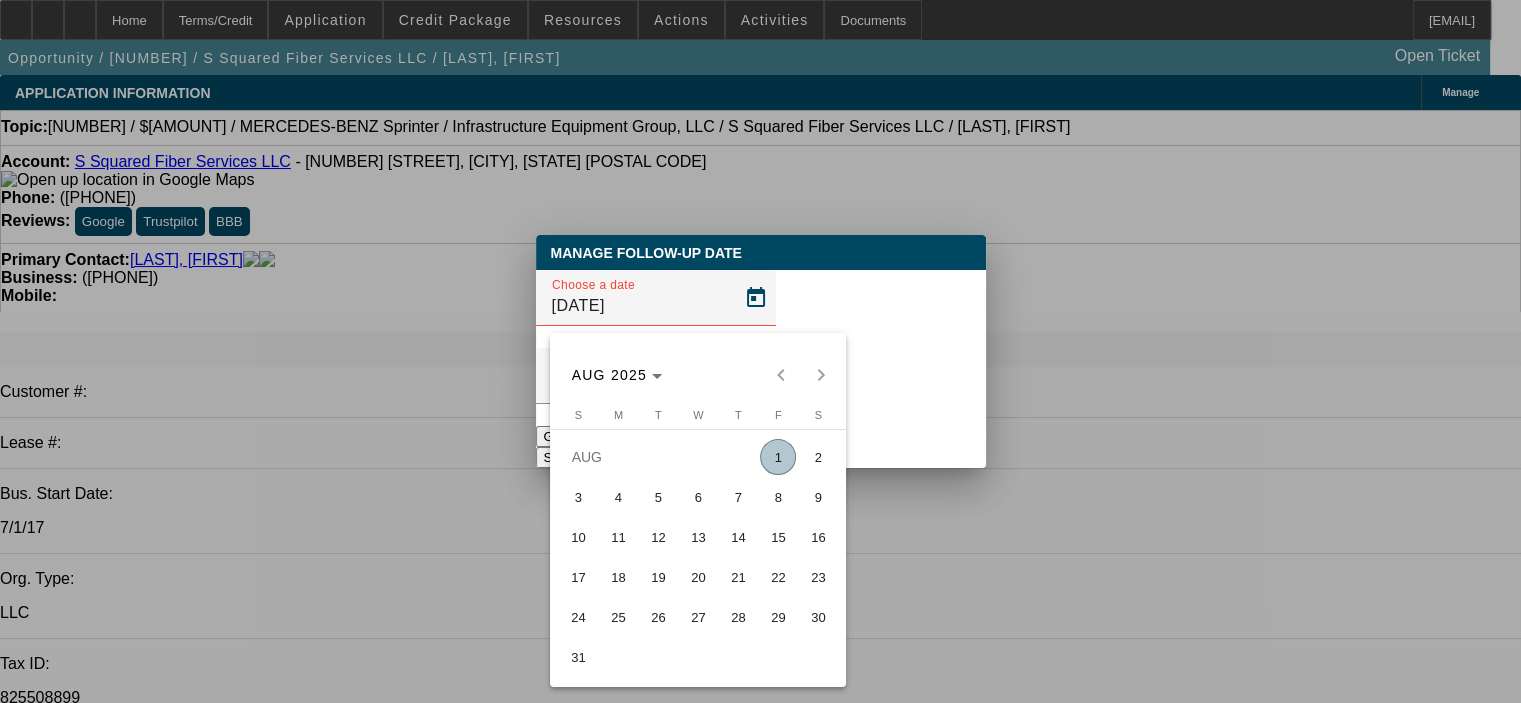 click on "6" at bounding box center [698, 497] 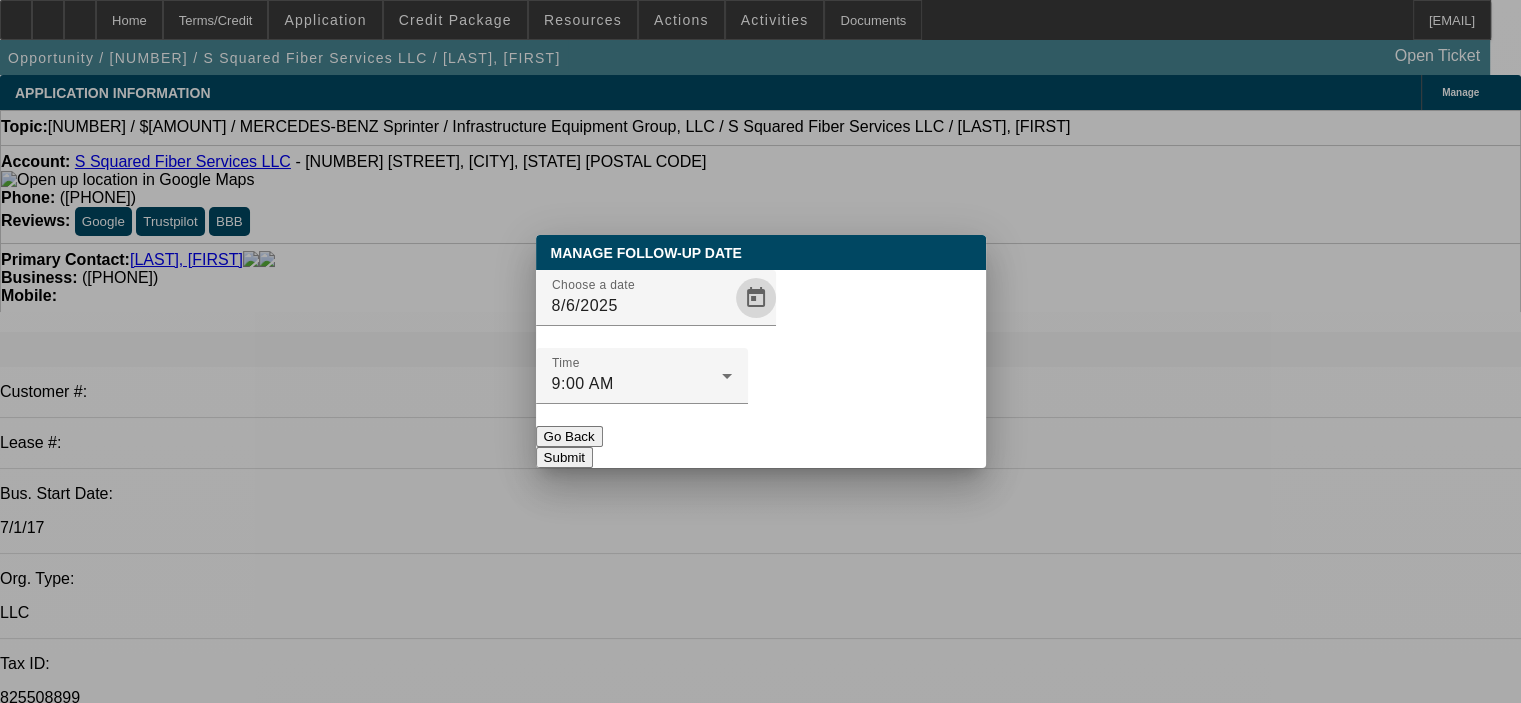 click on "Submit" at bounding box center [564, 457] 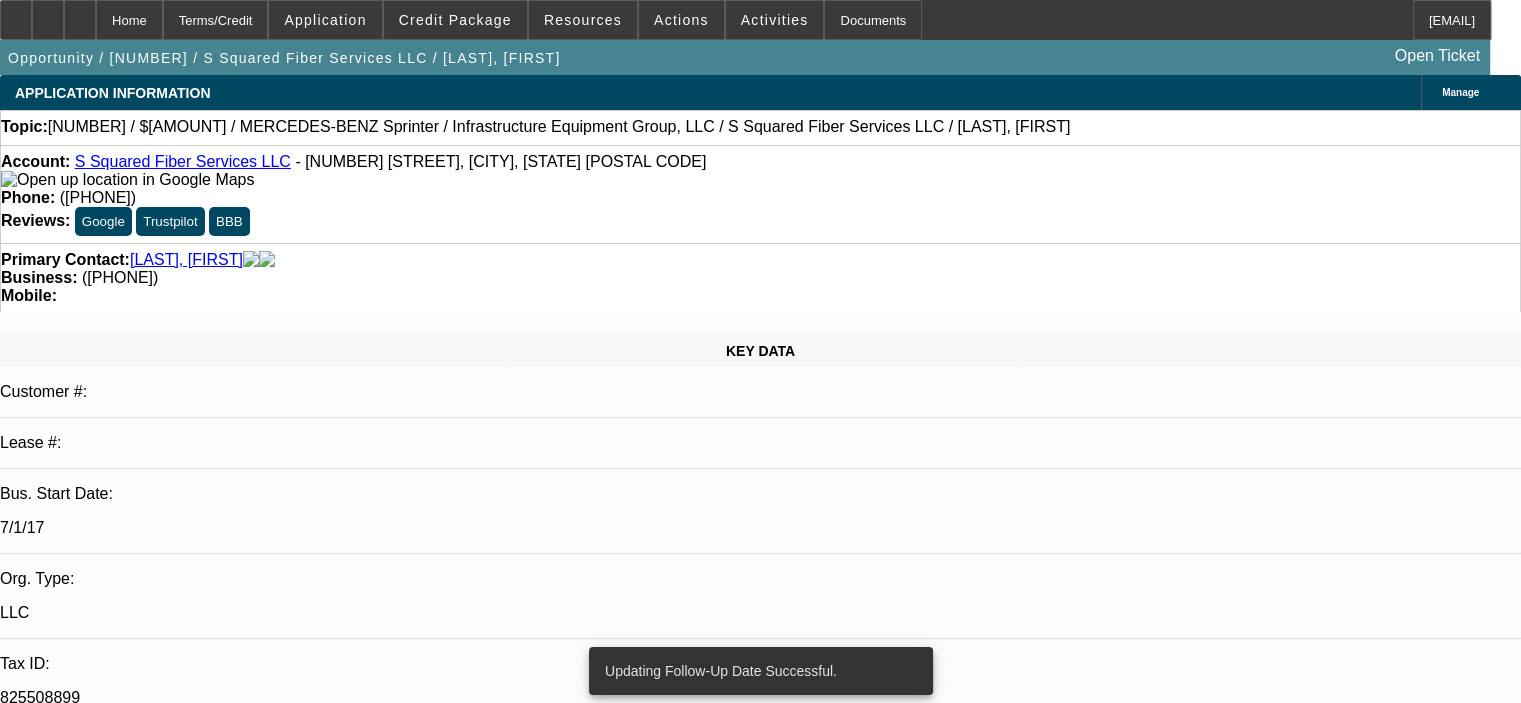 click on "KEY DATA
Customer #:
Lease #:
Bus. Start Date:
7/1/17
Org. Type:
LLC
Tax ID:
825508899
BV Exp:
Approved Exp:
$205,000" at bounding box center (760, 1643) 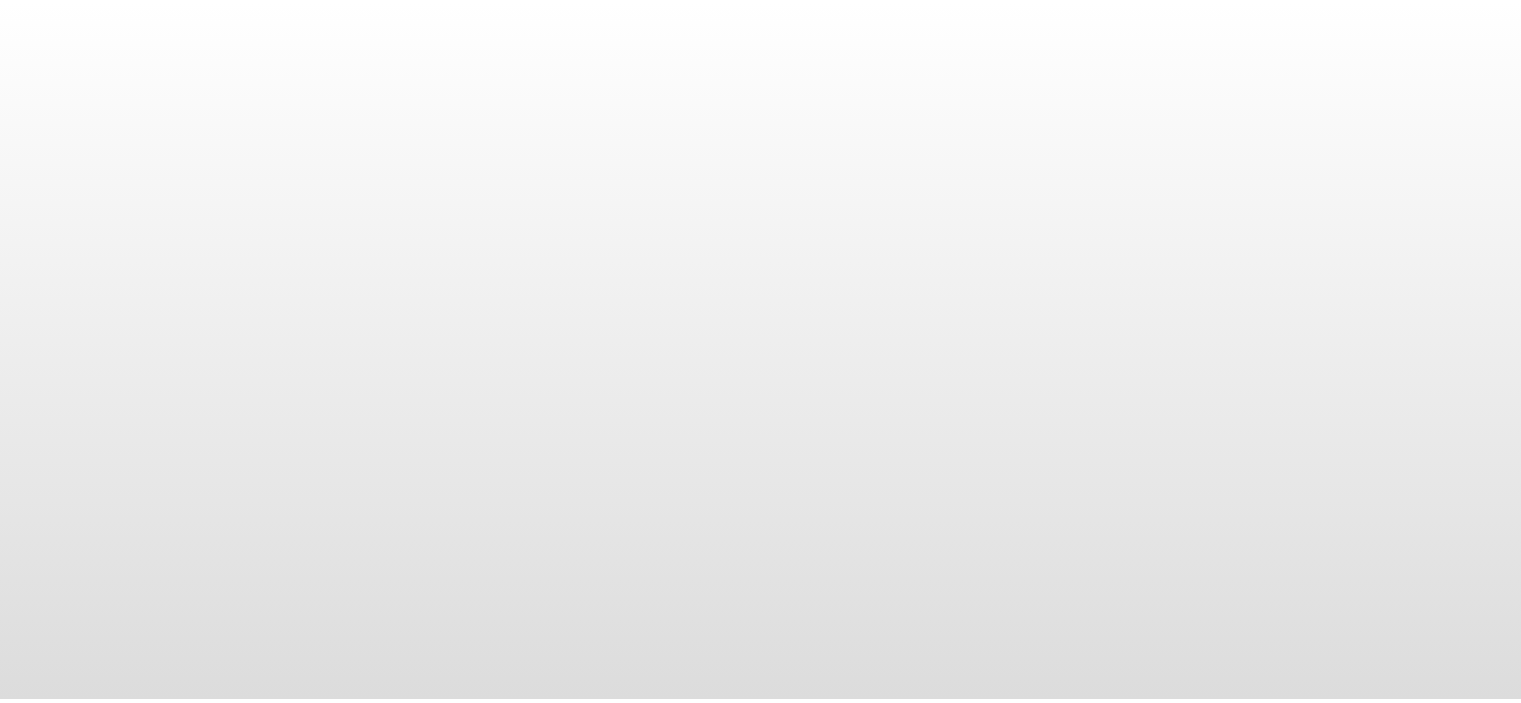 scroll, scrollTop: 0, scrollLeft: 0, axis: both 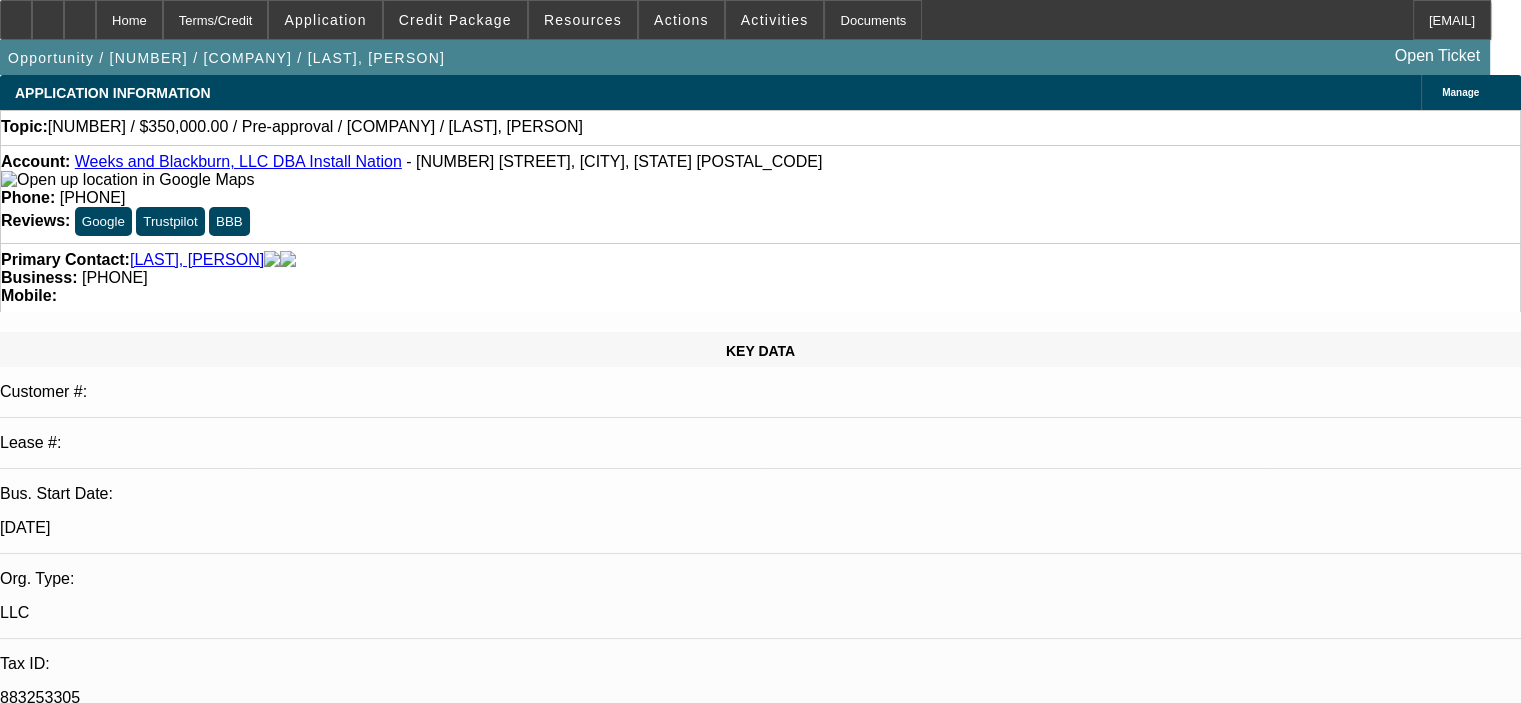 select on "0" 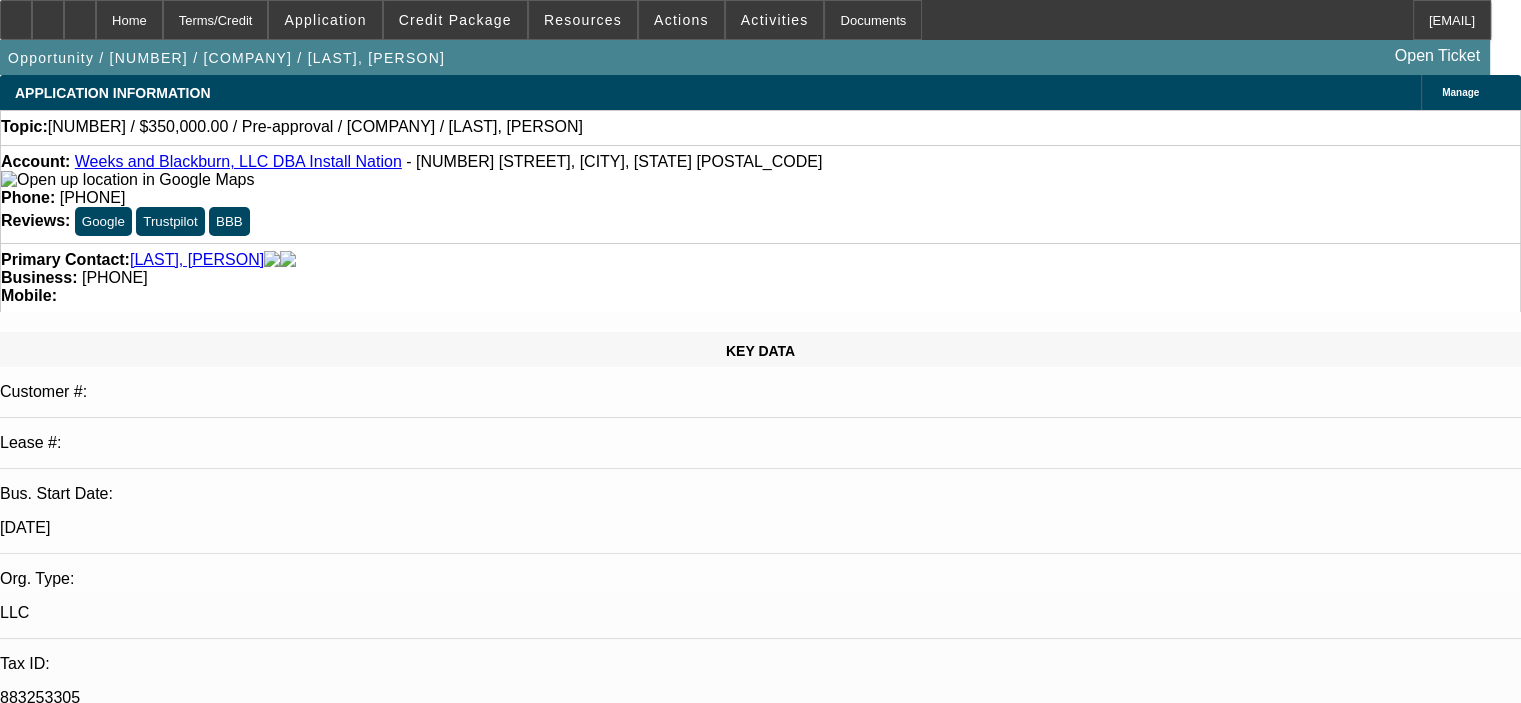 click on "Follow up
[DATE]-discussed status with [PERSON], need to find out about comp debt for most recent 2 trucks?, called office, [PERSON] is out until tomorrow, sent email to [PERSON]
[LAST], [FIRST] - [DATE], [TIME]" at bounding box center [495, 6811] 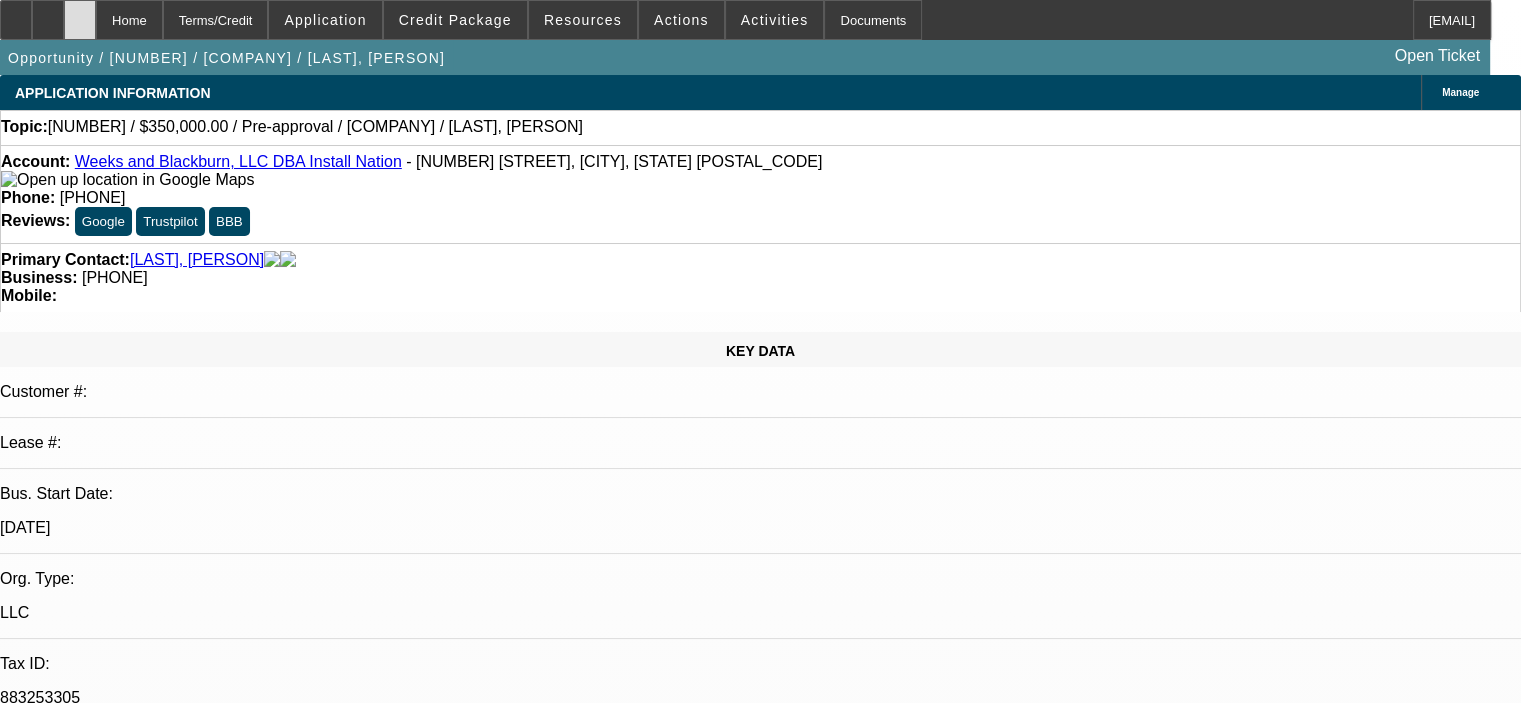 click at bounding box center [80, 13] 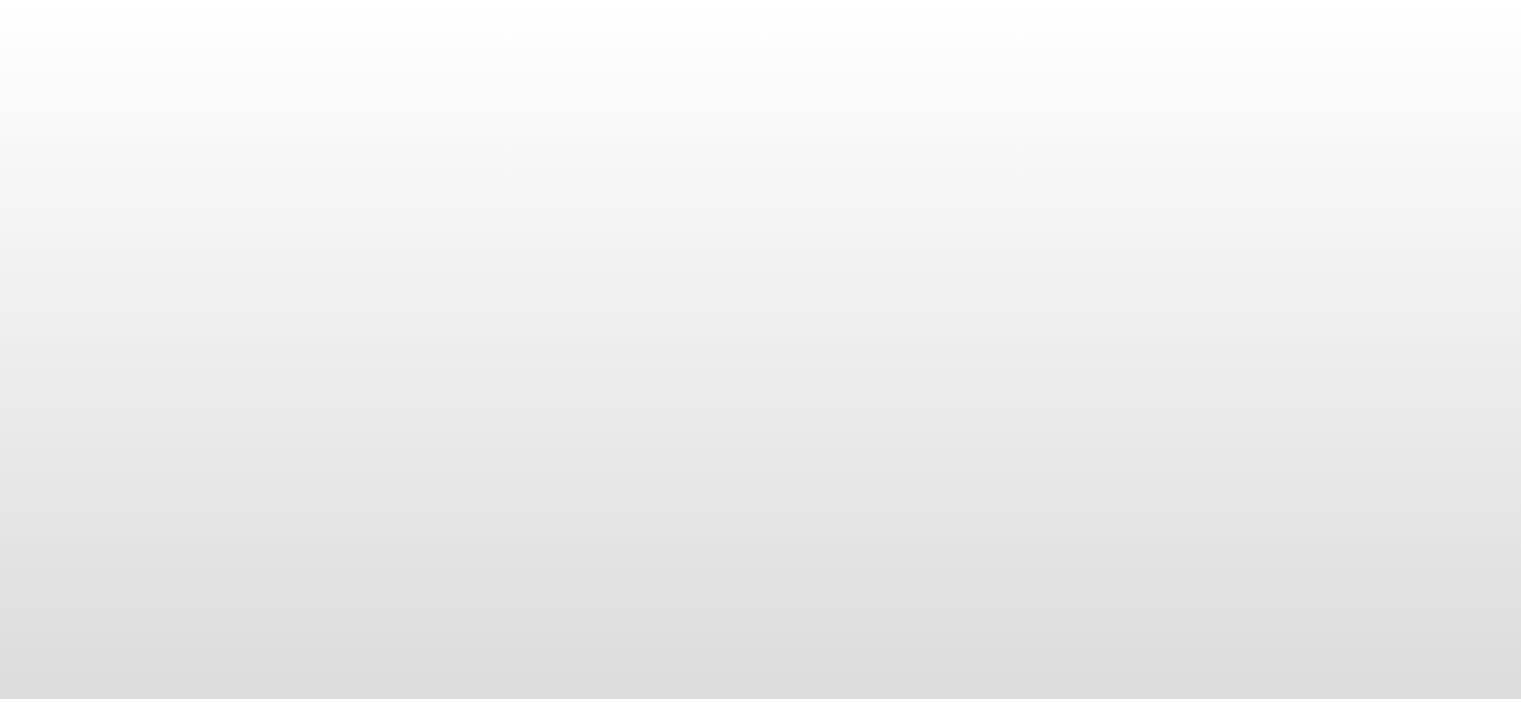 scroll, scrollTop: 0, scrollLeft: 0, axis: both 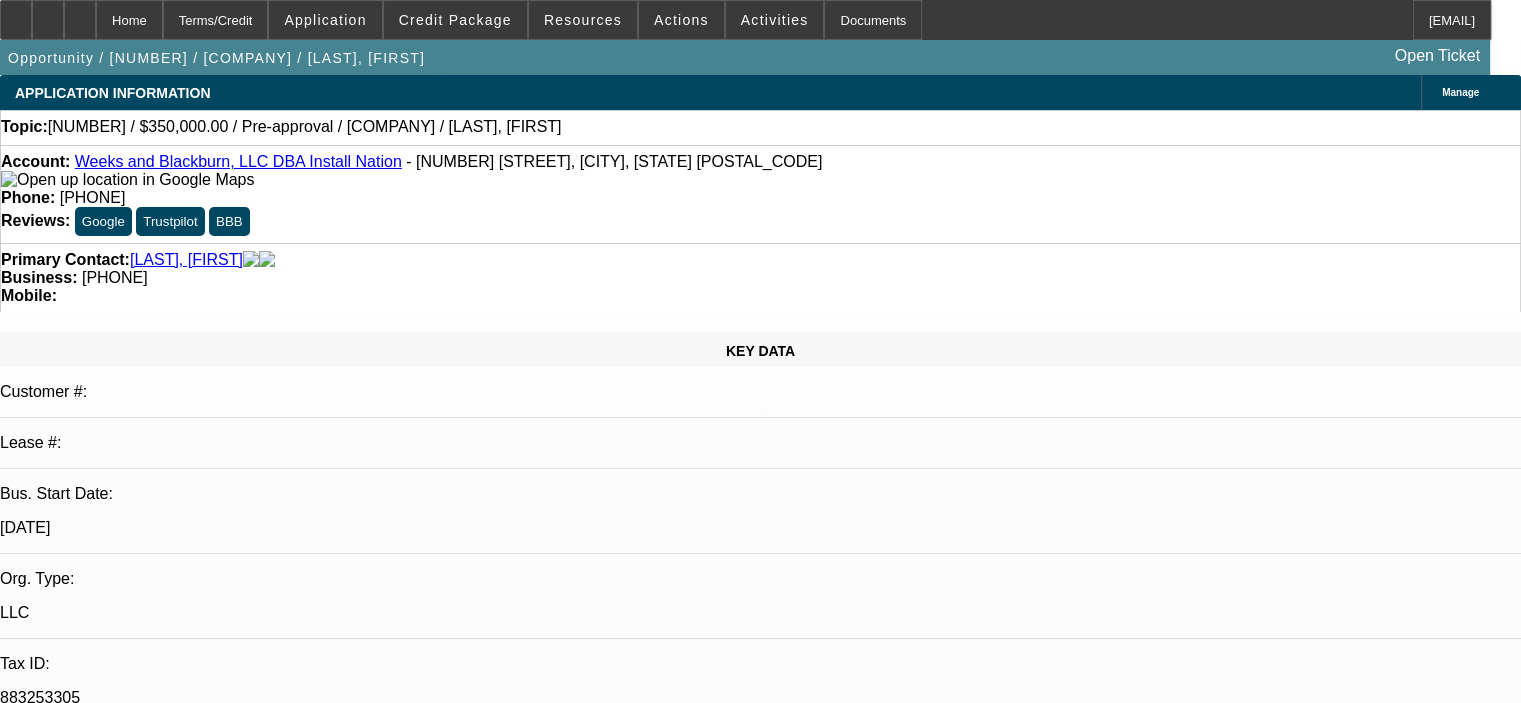 select on "0" 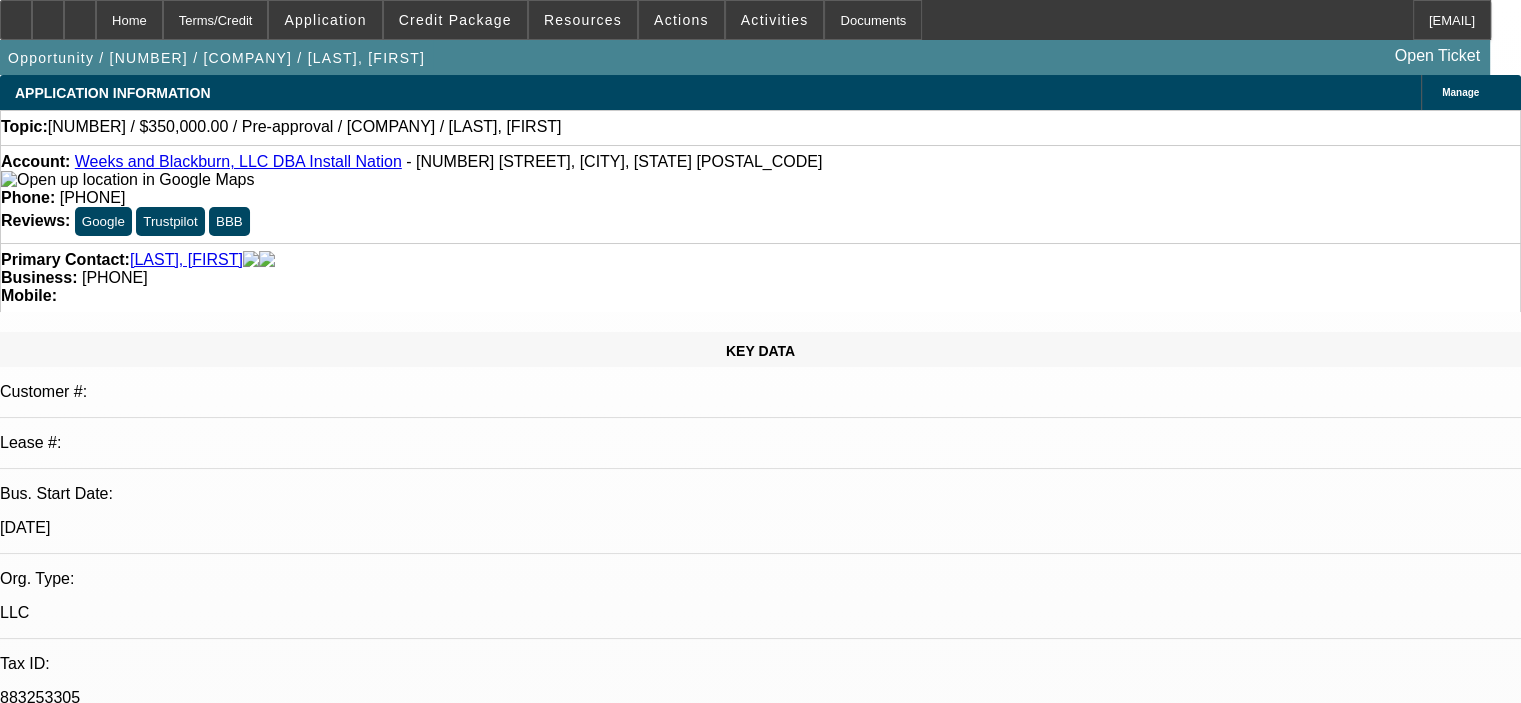 click on "Set
Follow-Up Date/Time" at bounding box center [89, 2926] 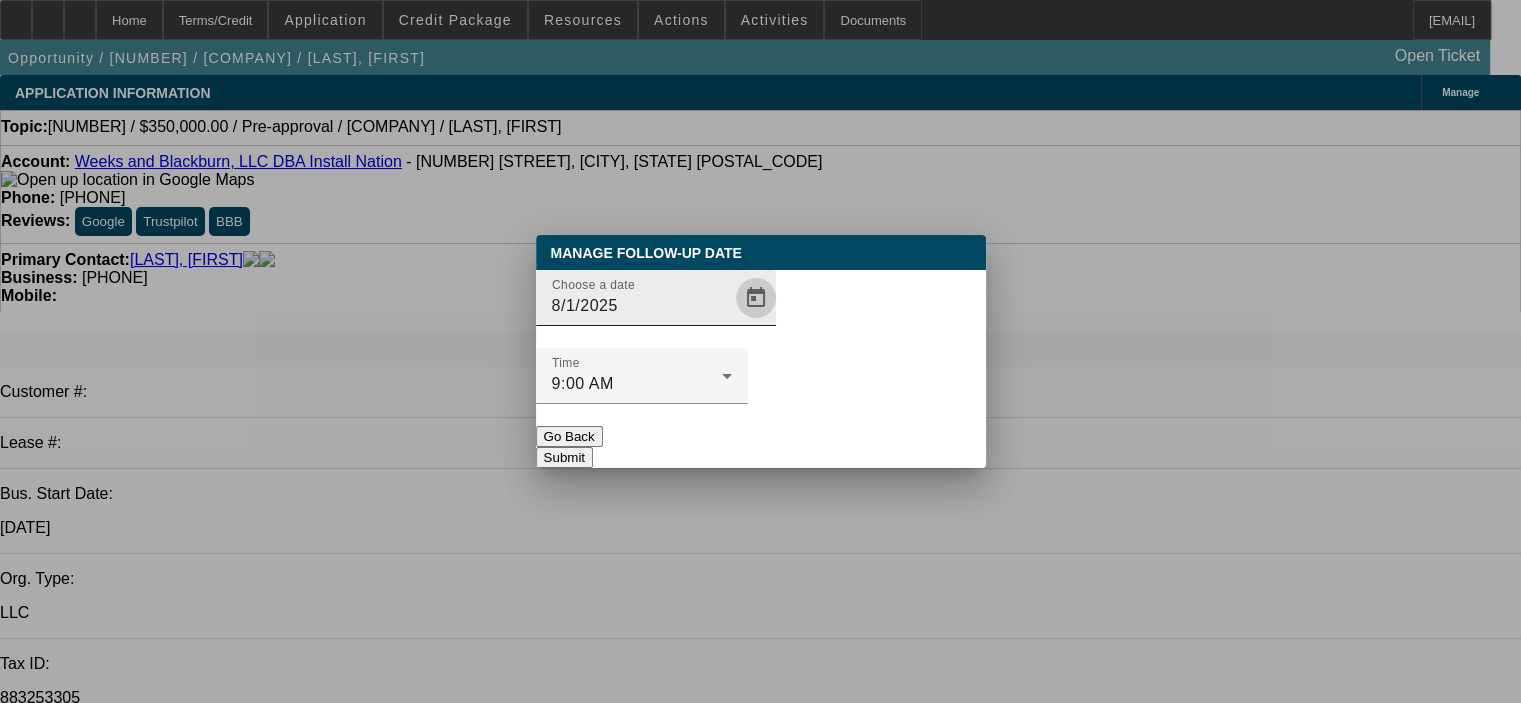 click at bounding box center (756, 298) 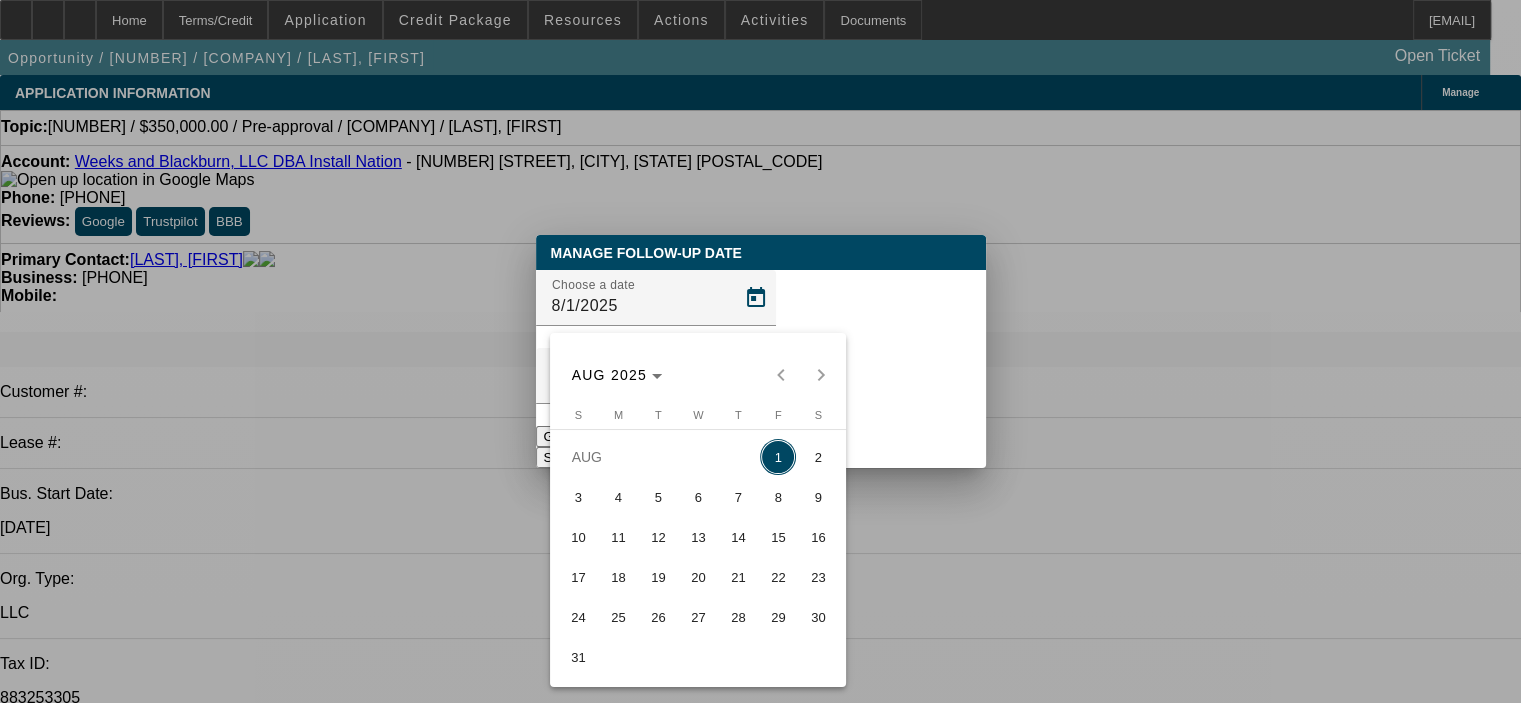click on "6" at bounding box center [698, 497] 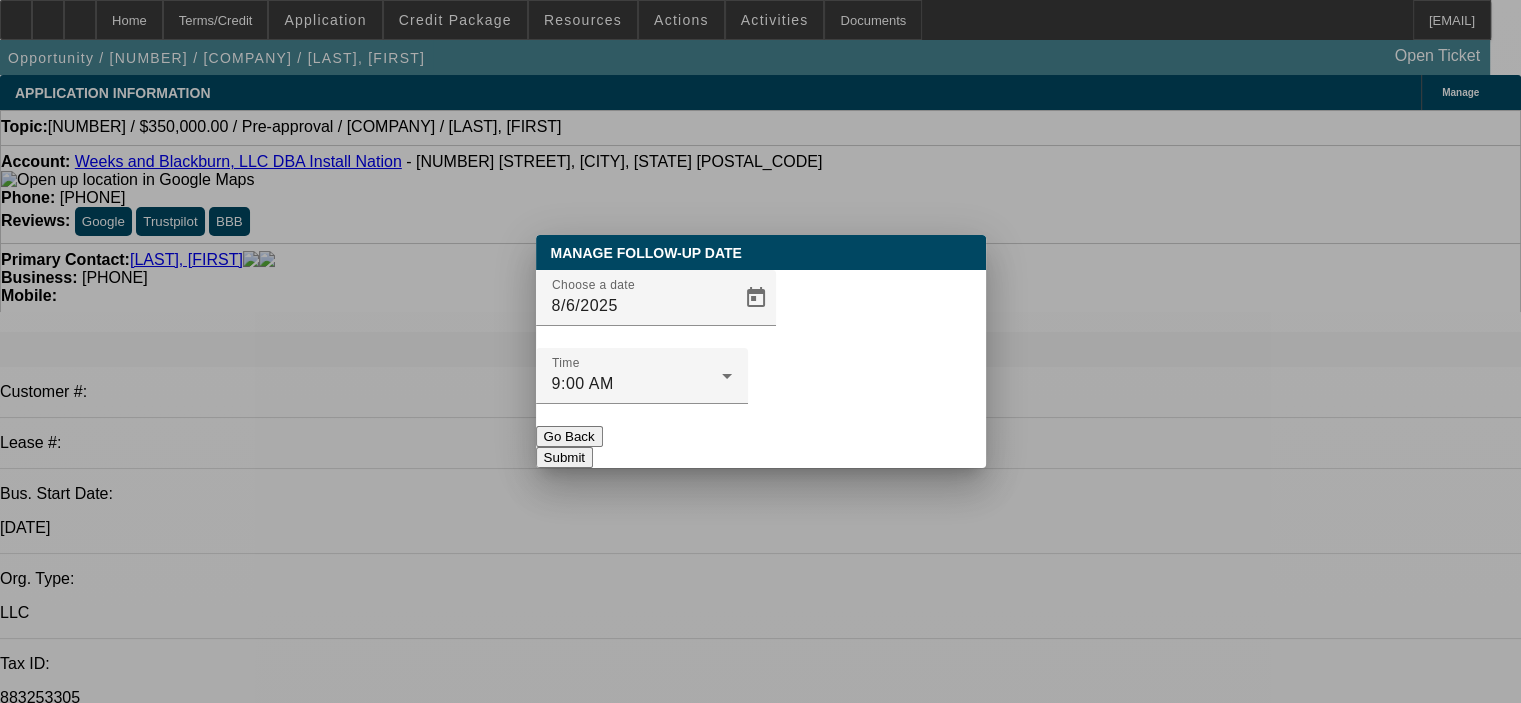 click on "Submit" at bounding box center (564, 457) 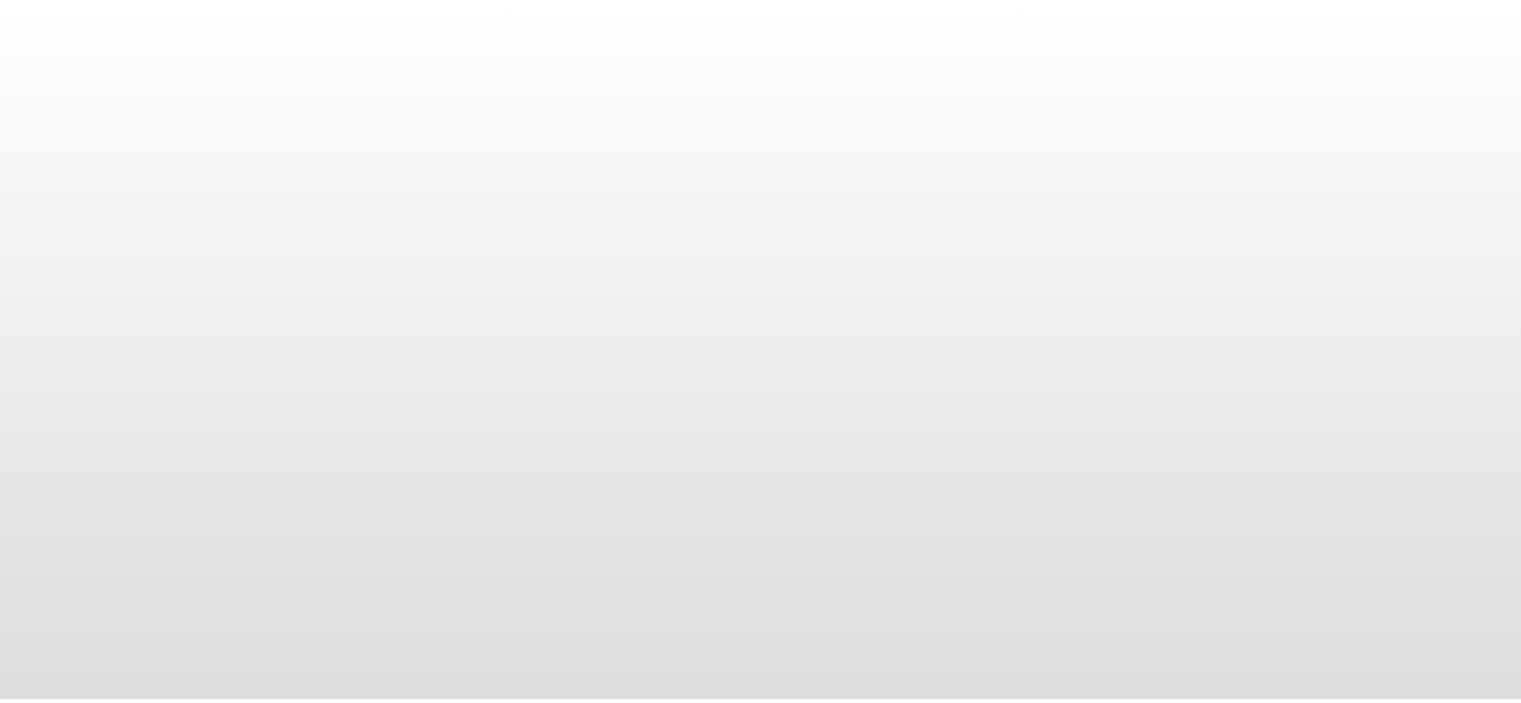 scroll, scrollTop: 0, scrollLeft: 0, axis: both 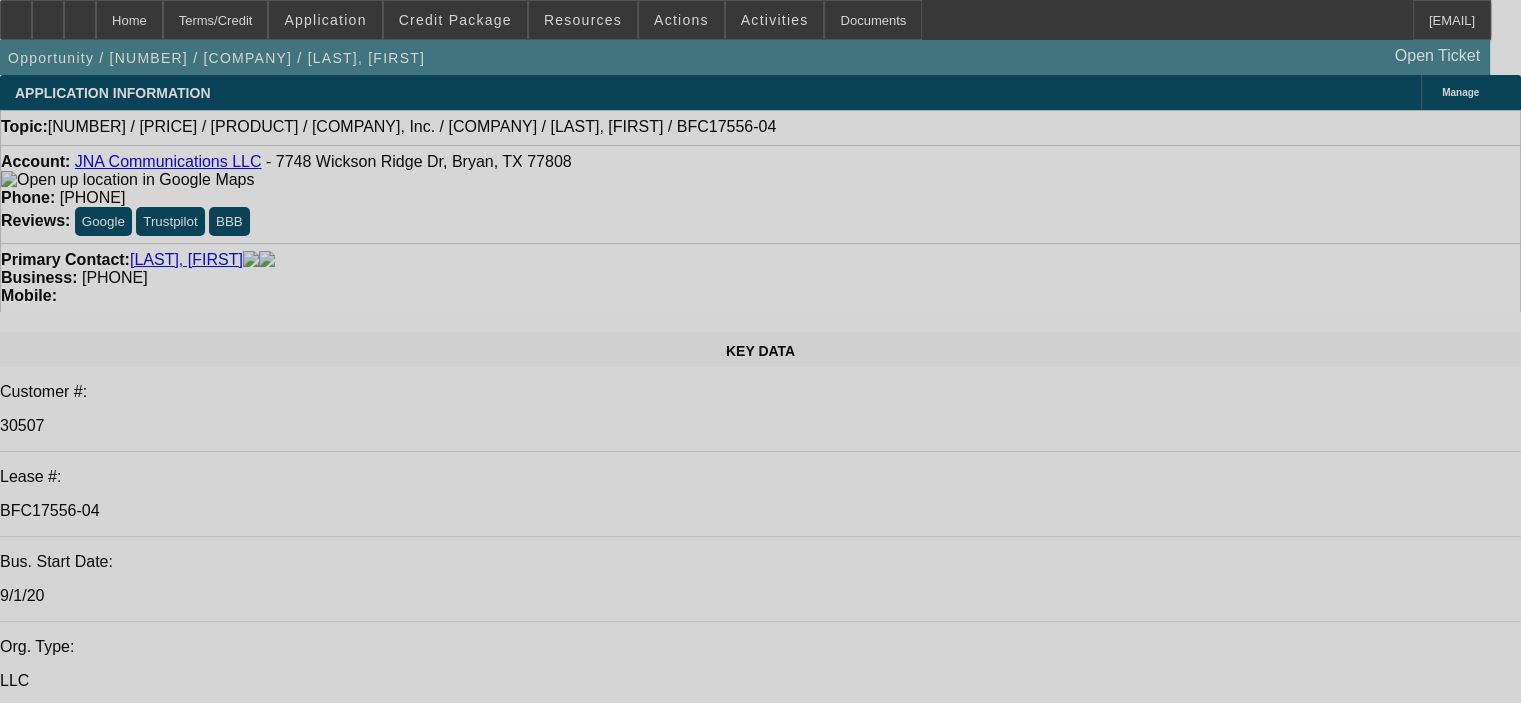 select on "0" 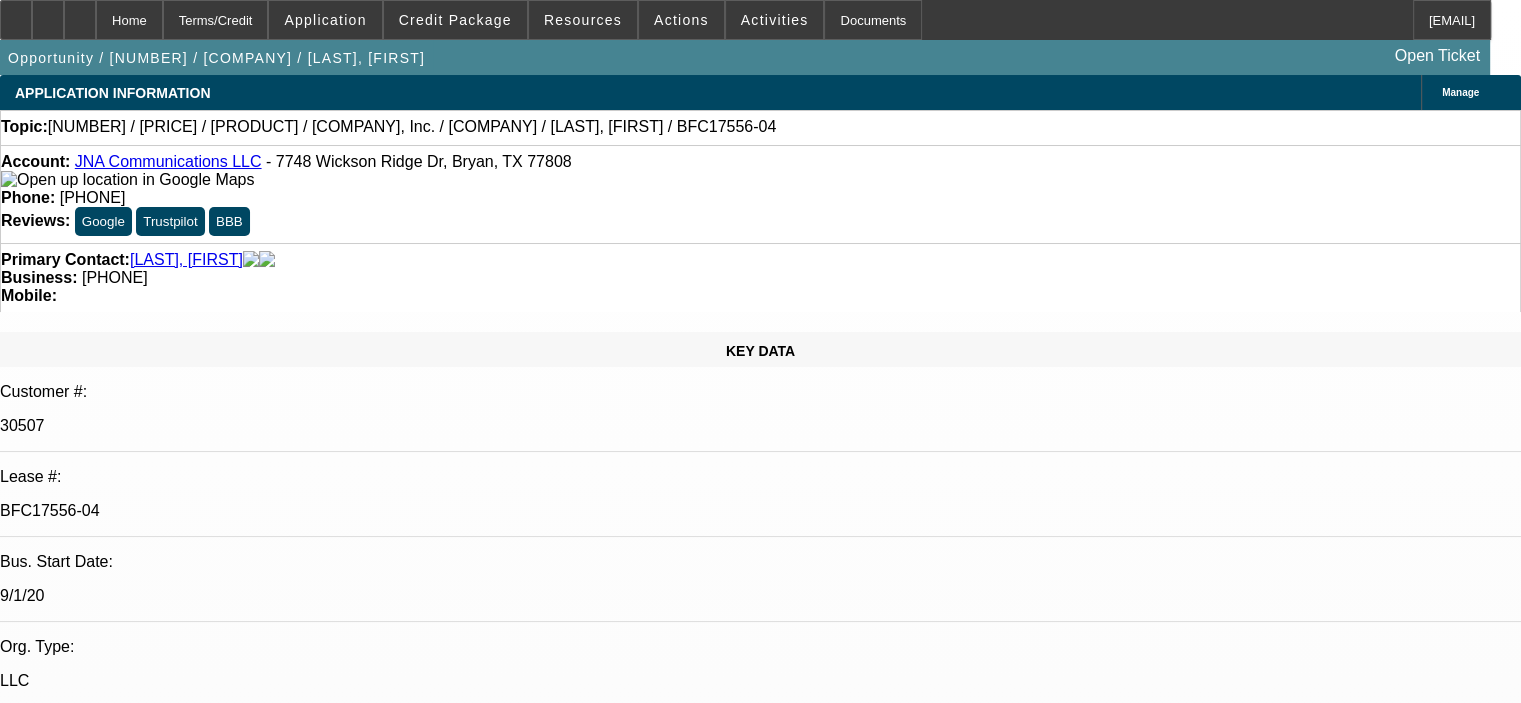 select on "0" 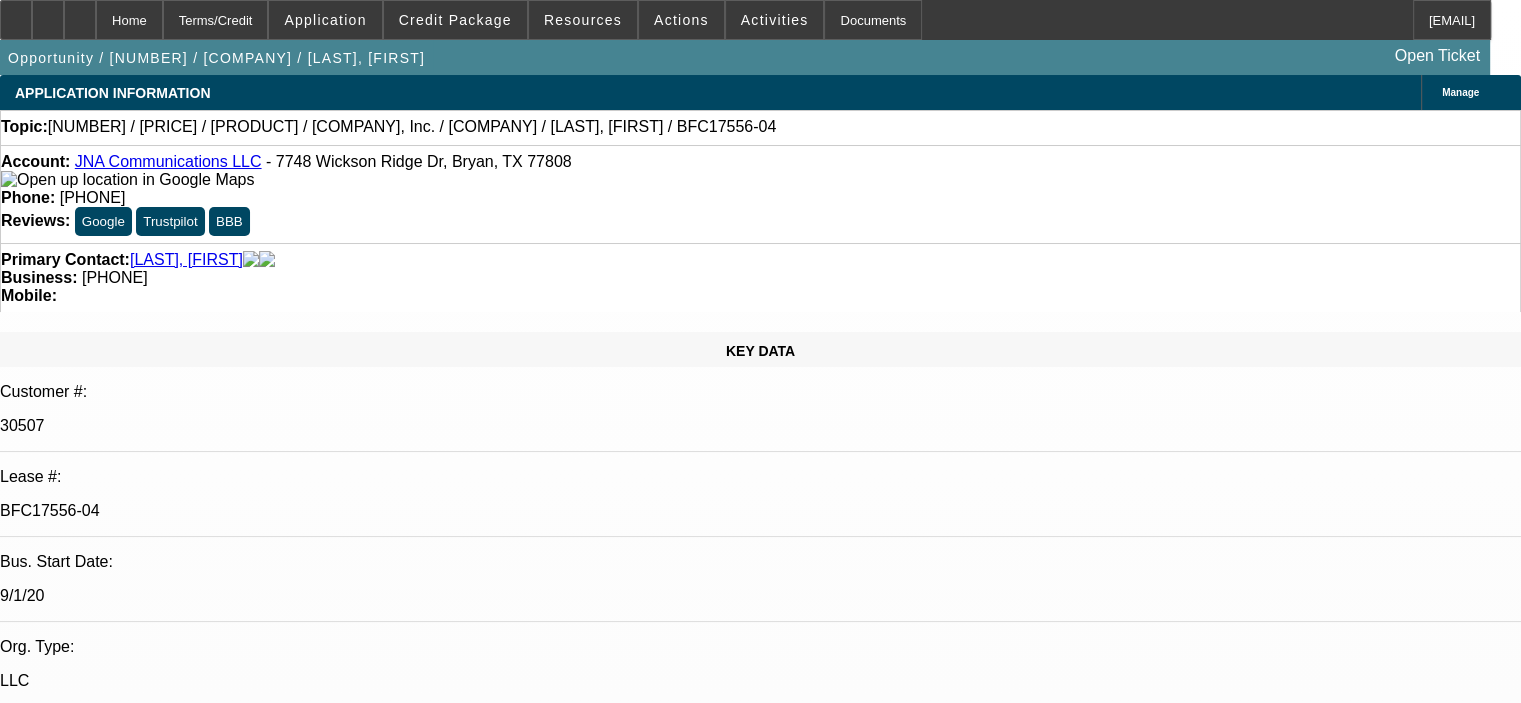 click on "LP Summary" at bounding box center [64, 850] 